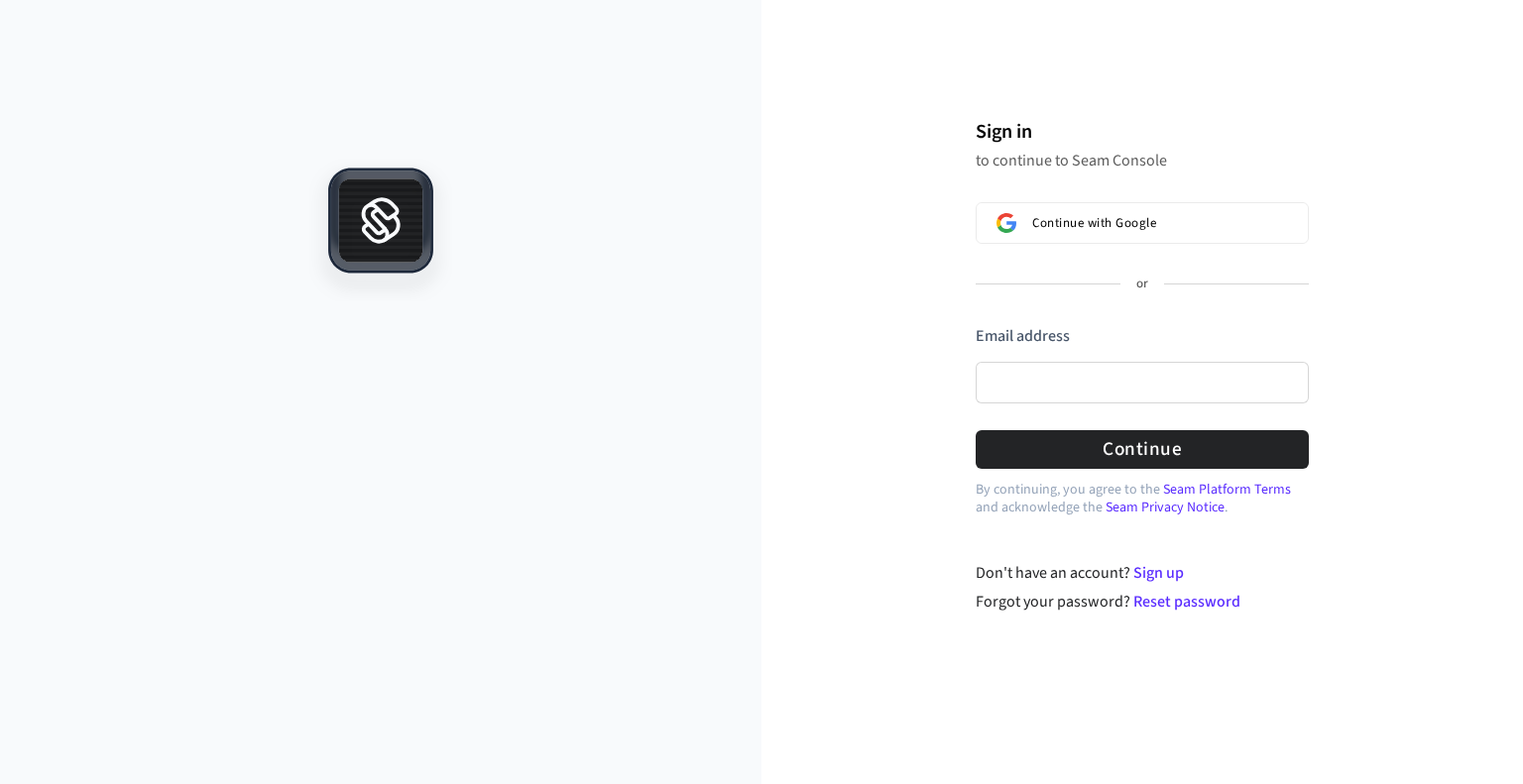 scroll, scrollTop: 0, scrollLeft: 0, axis: both 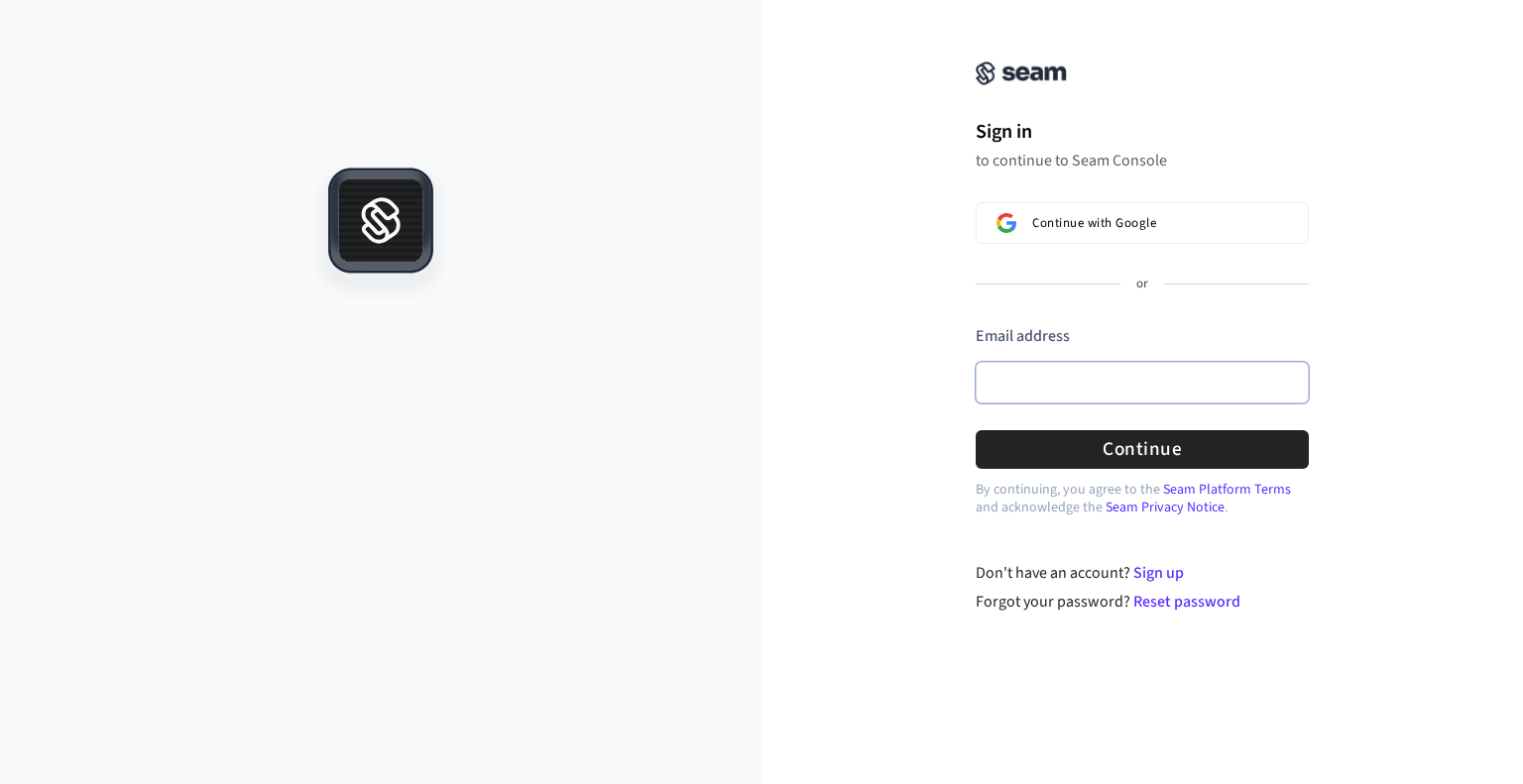 click on "Email address" at bounding box center (1142, 383) 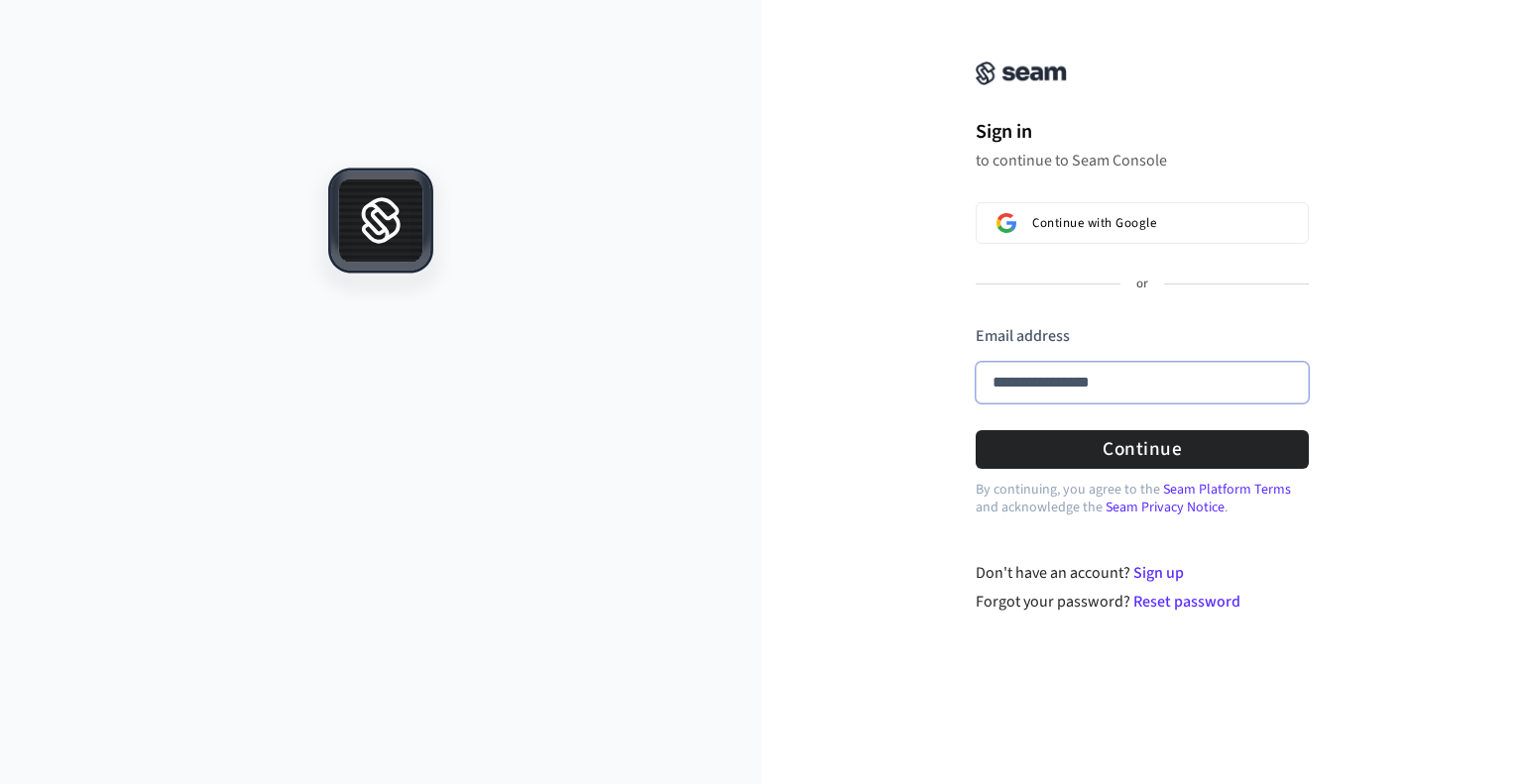 click at bounding box center [976, 325] 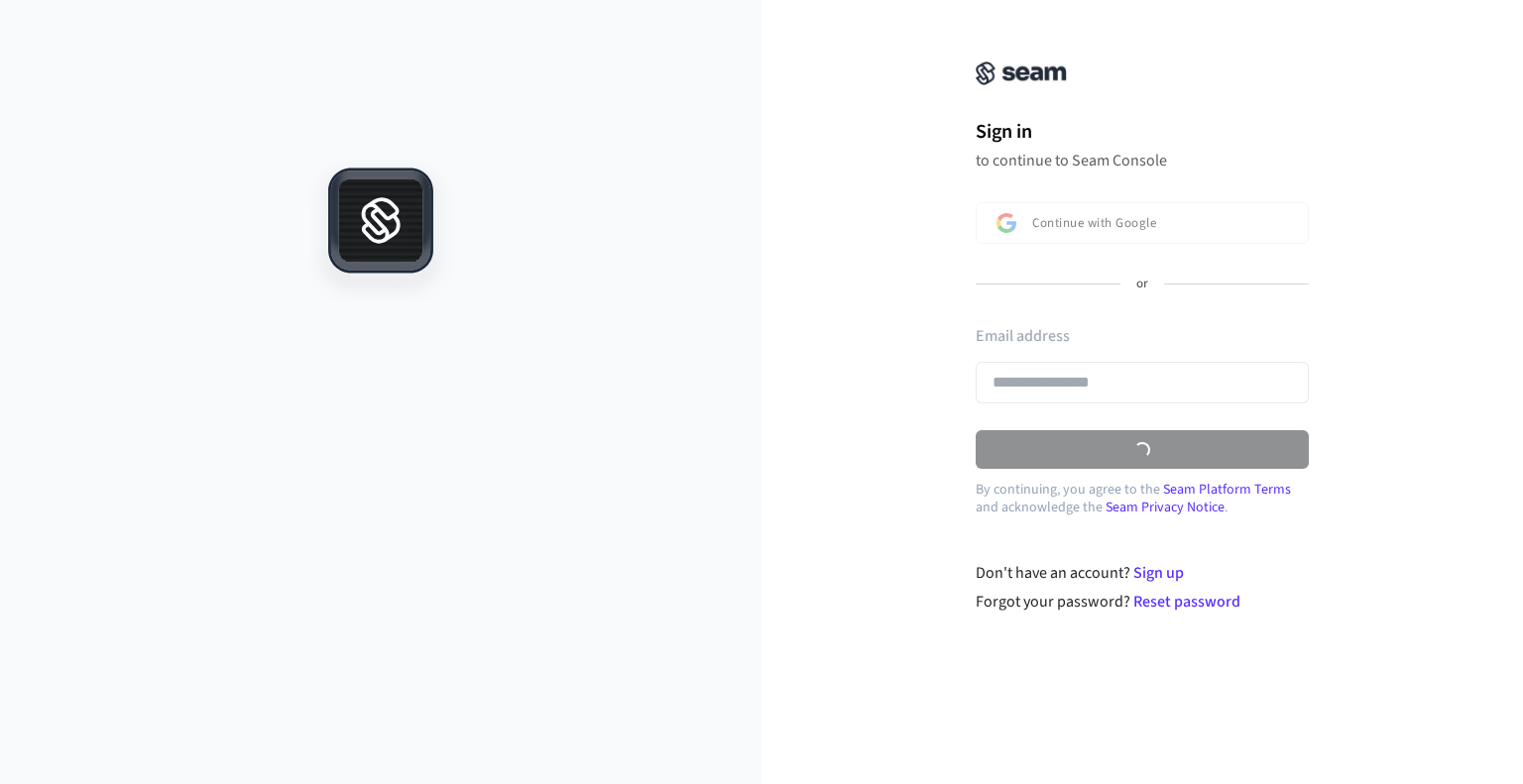type on "**********" 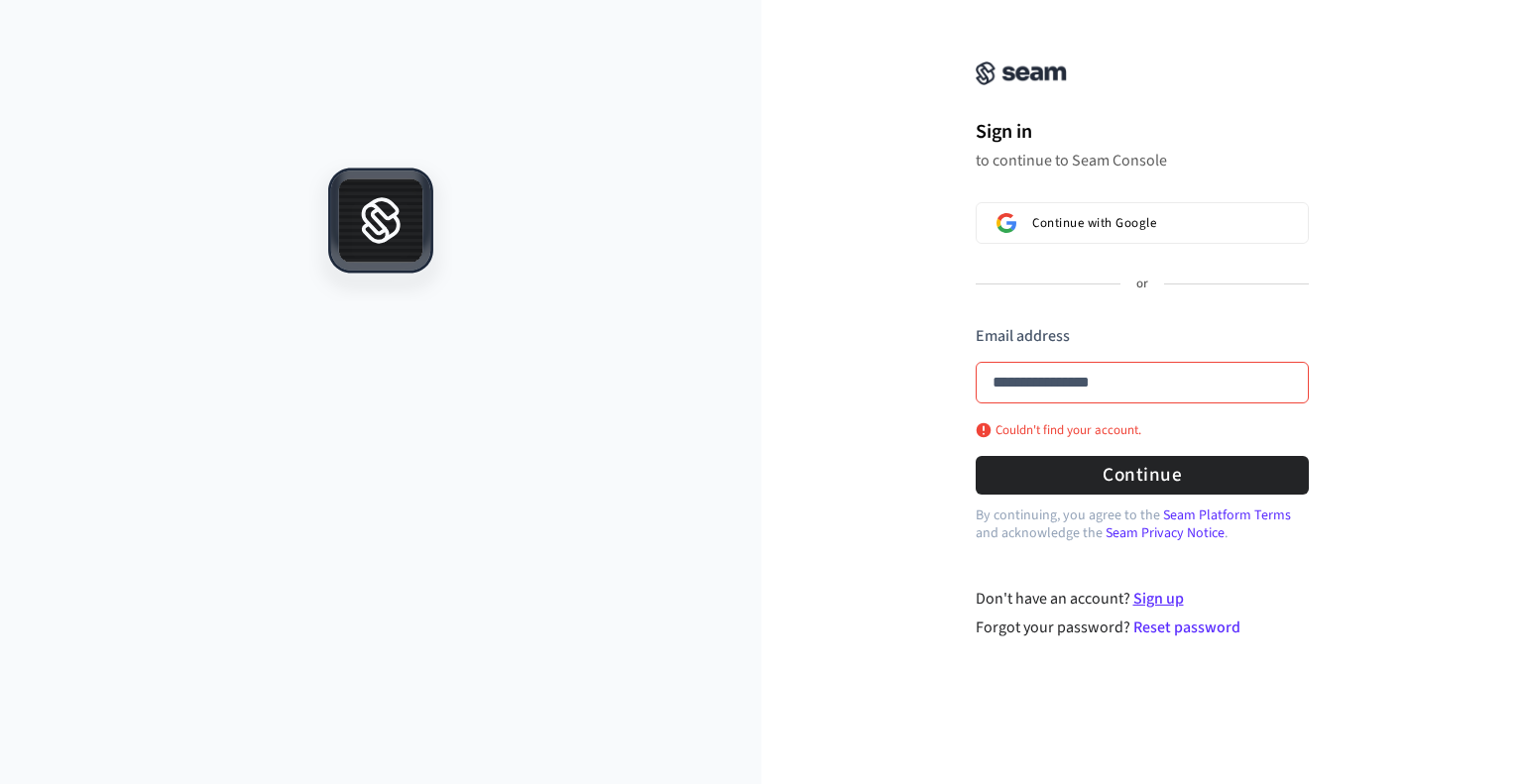click on "Sign up" at bounding box center (1158, 599) 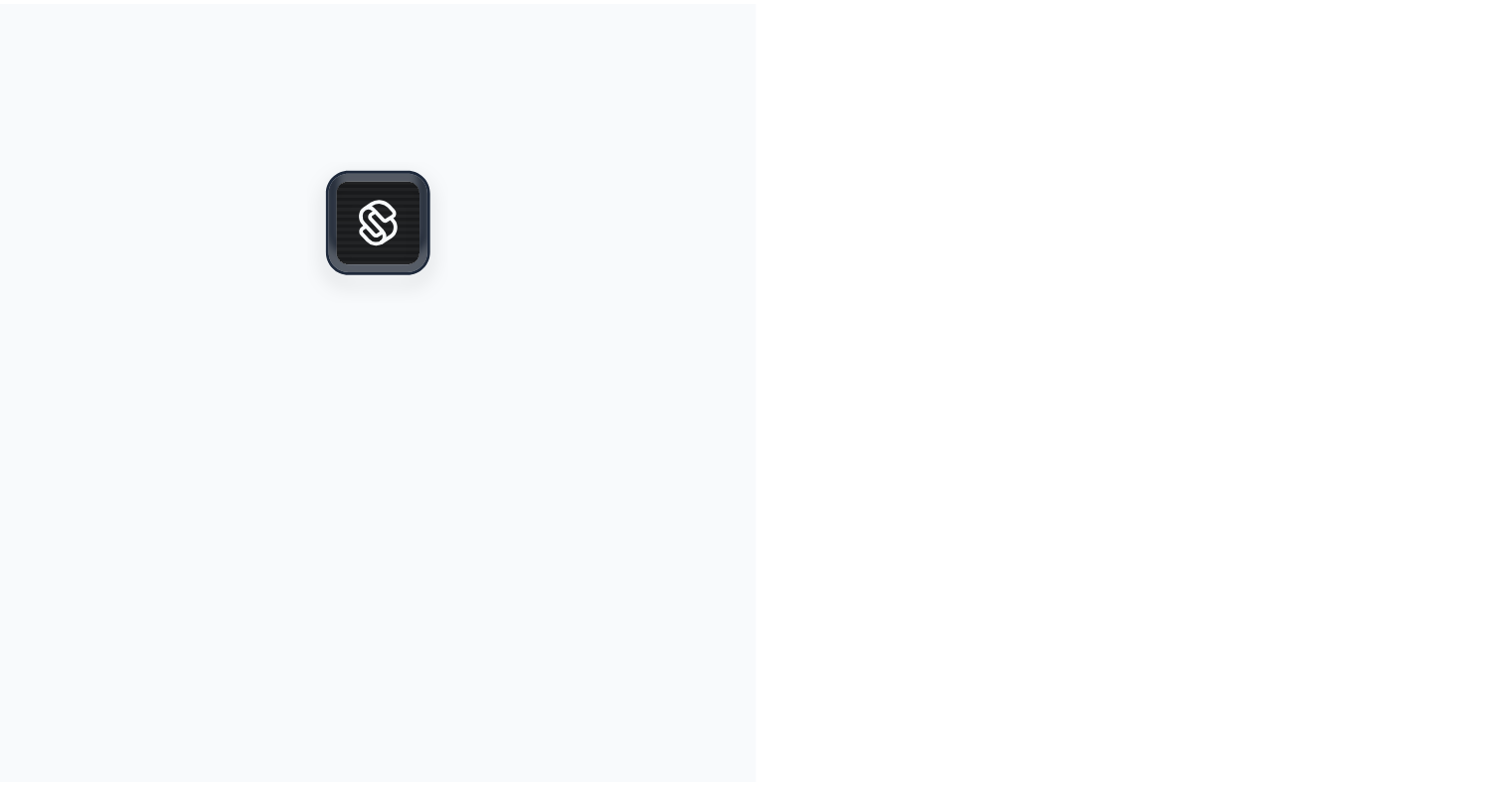 scroll, scrollTop: 0, scrollLeft: 0, axis: both 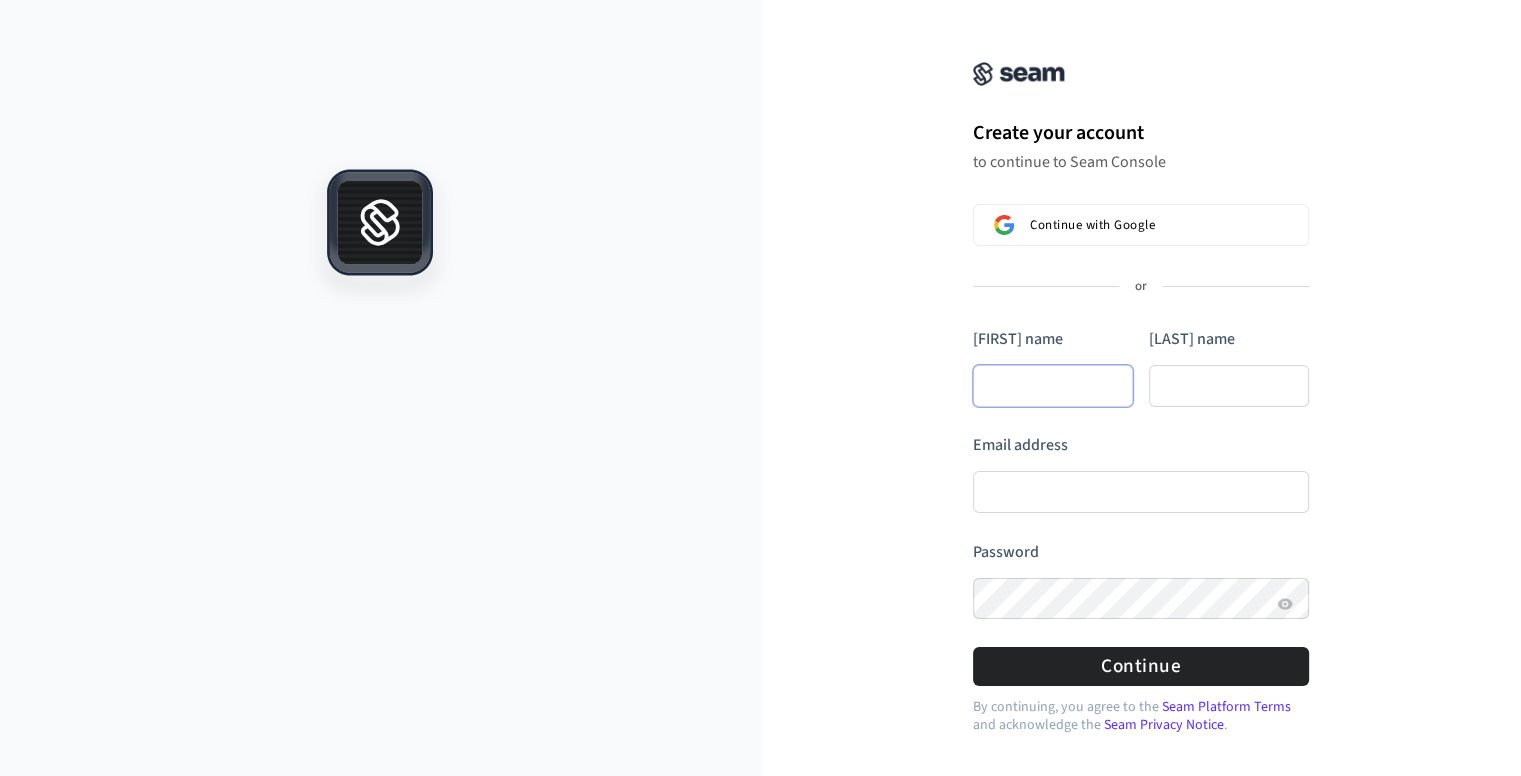 click on "[FIRST] name" at bounding box center [1053, 386] 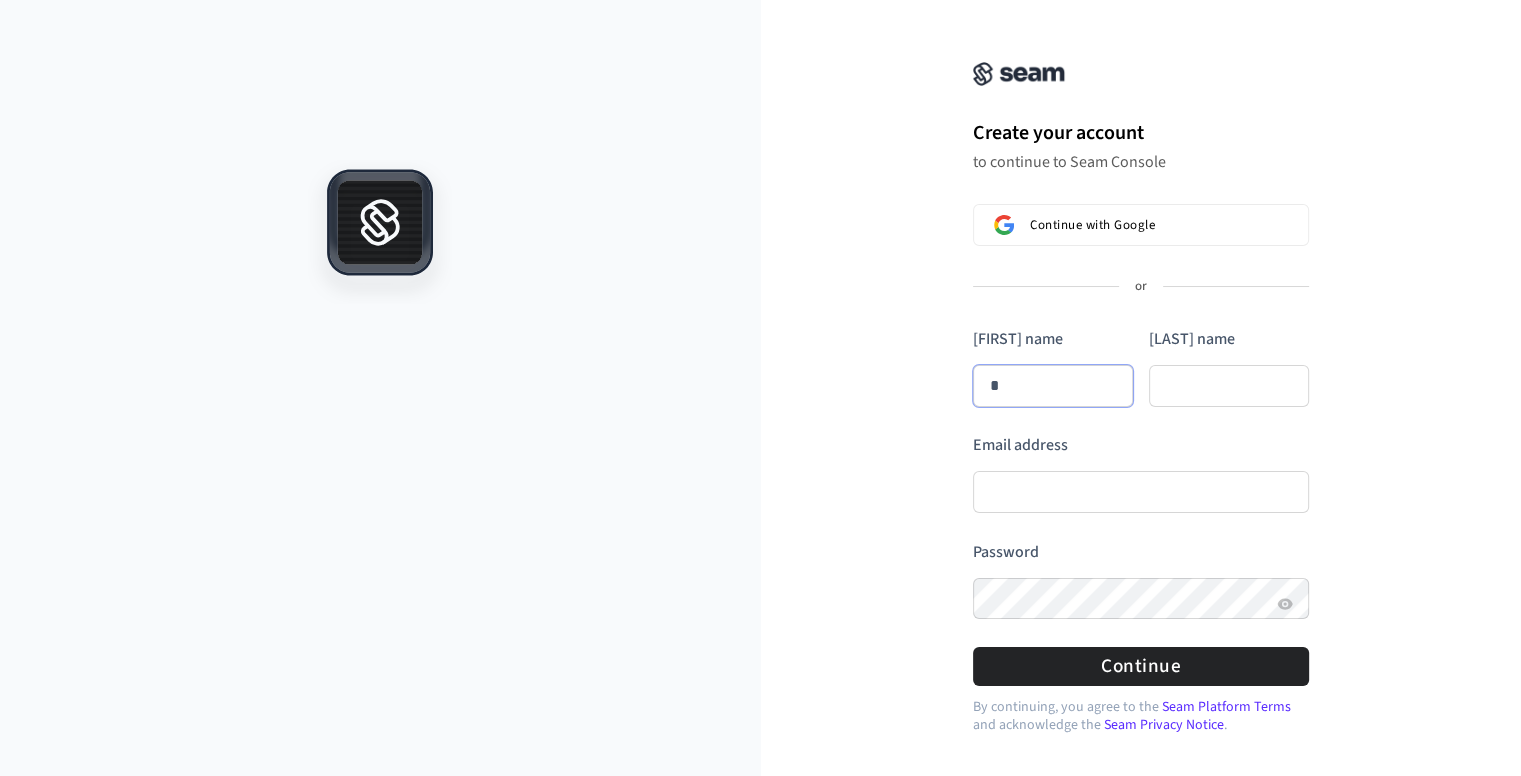 type on "**" 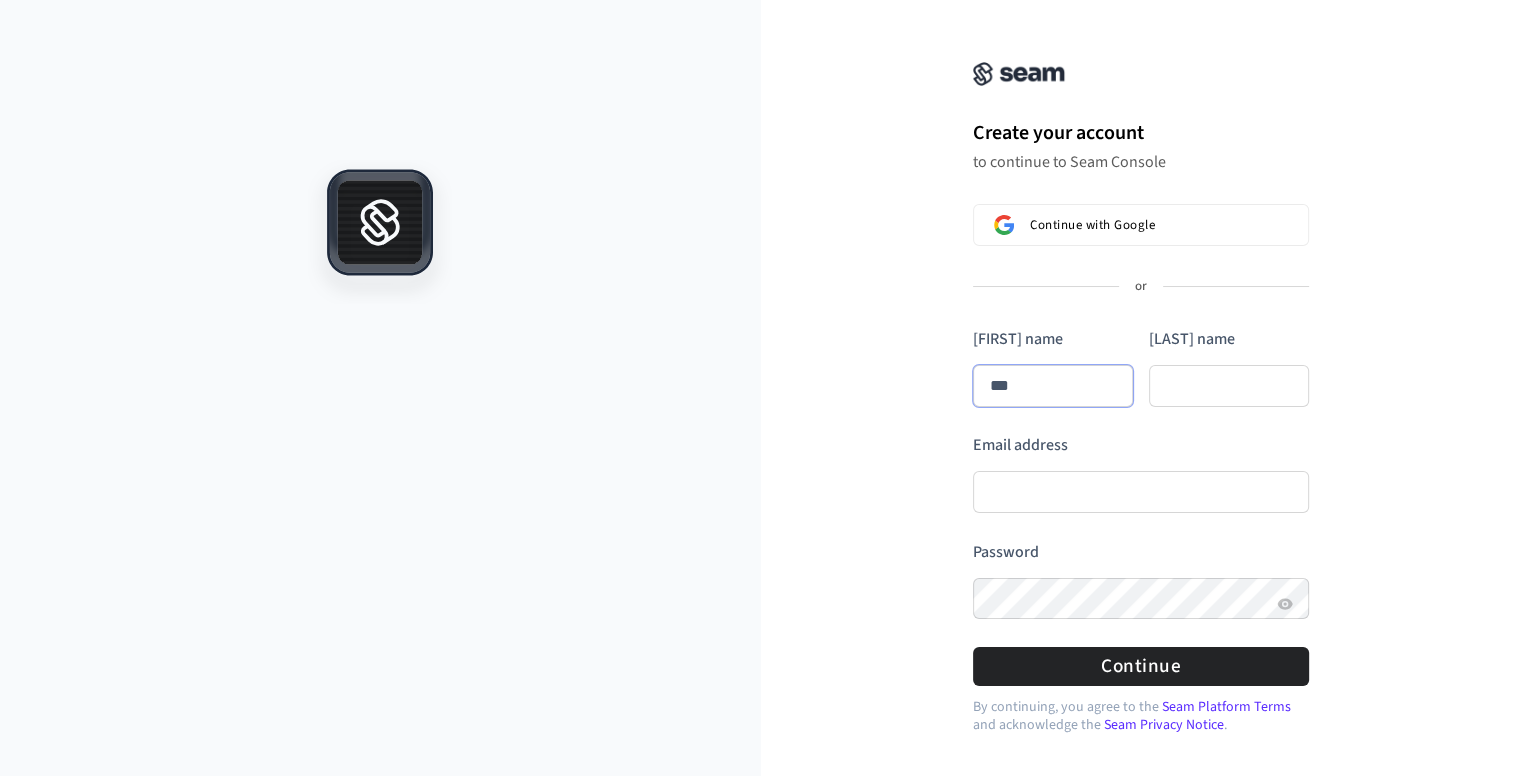 type on "***" 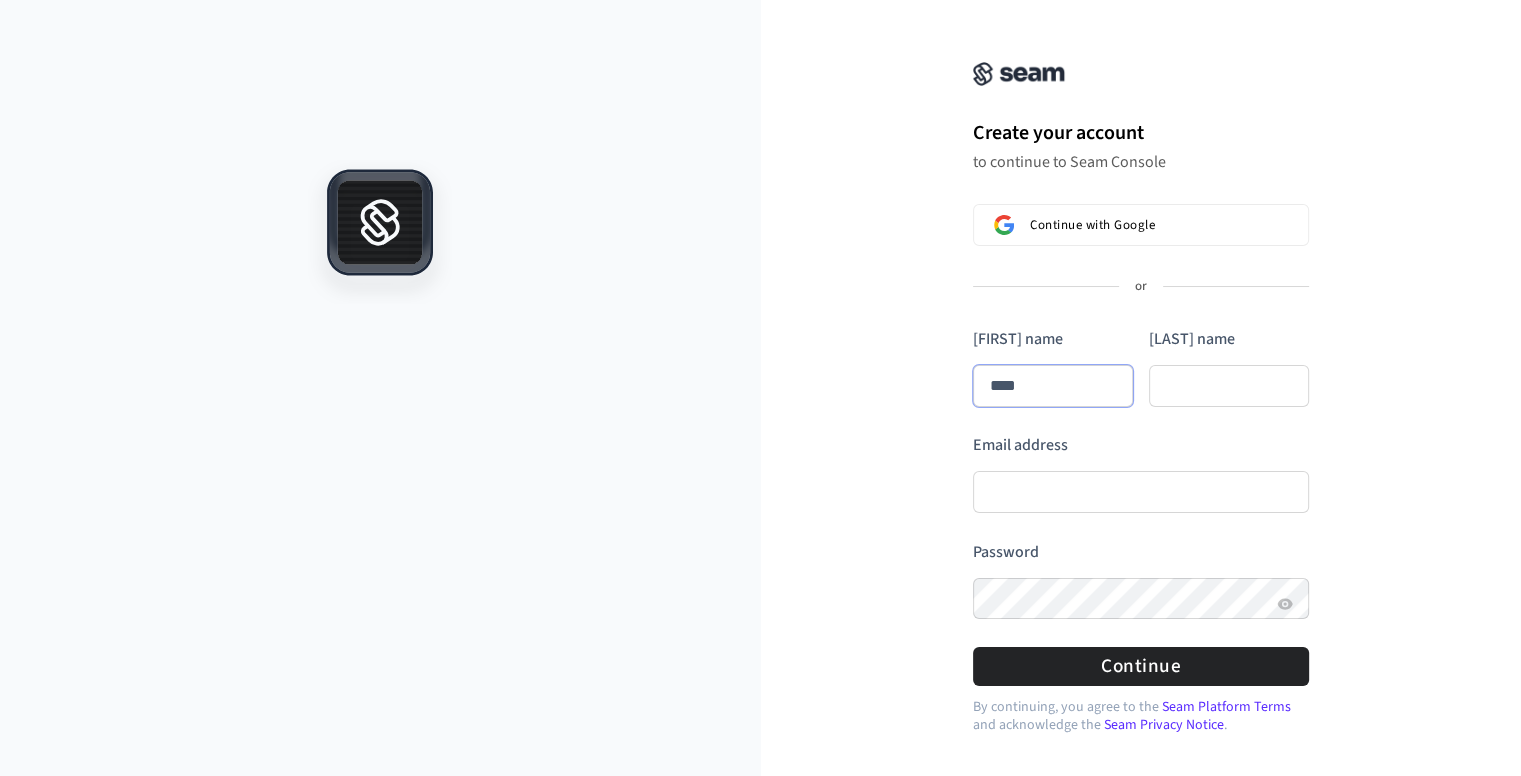 type on "****" 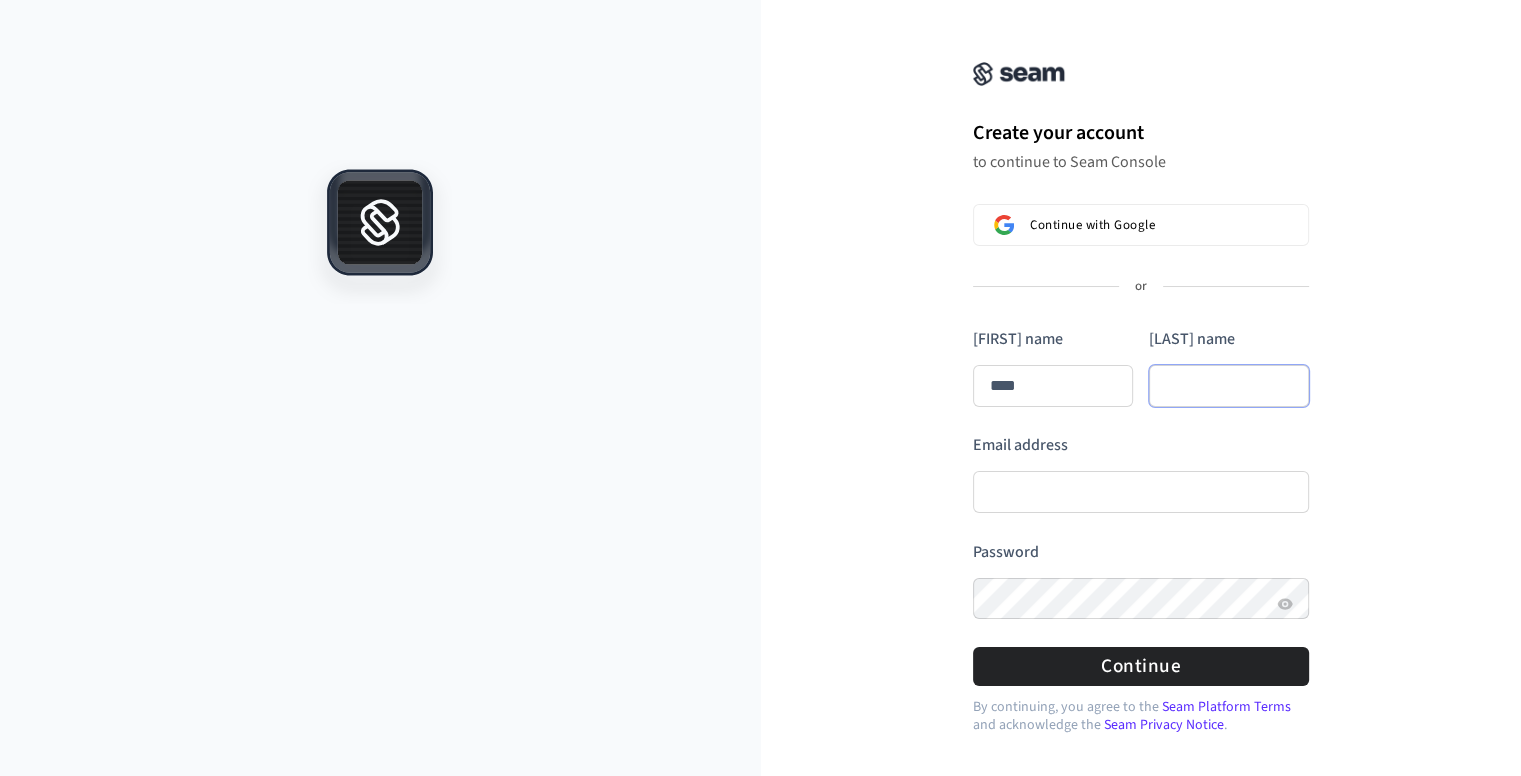 type on "****" 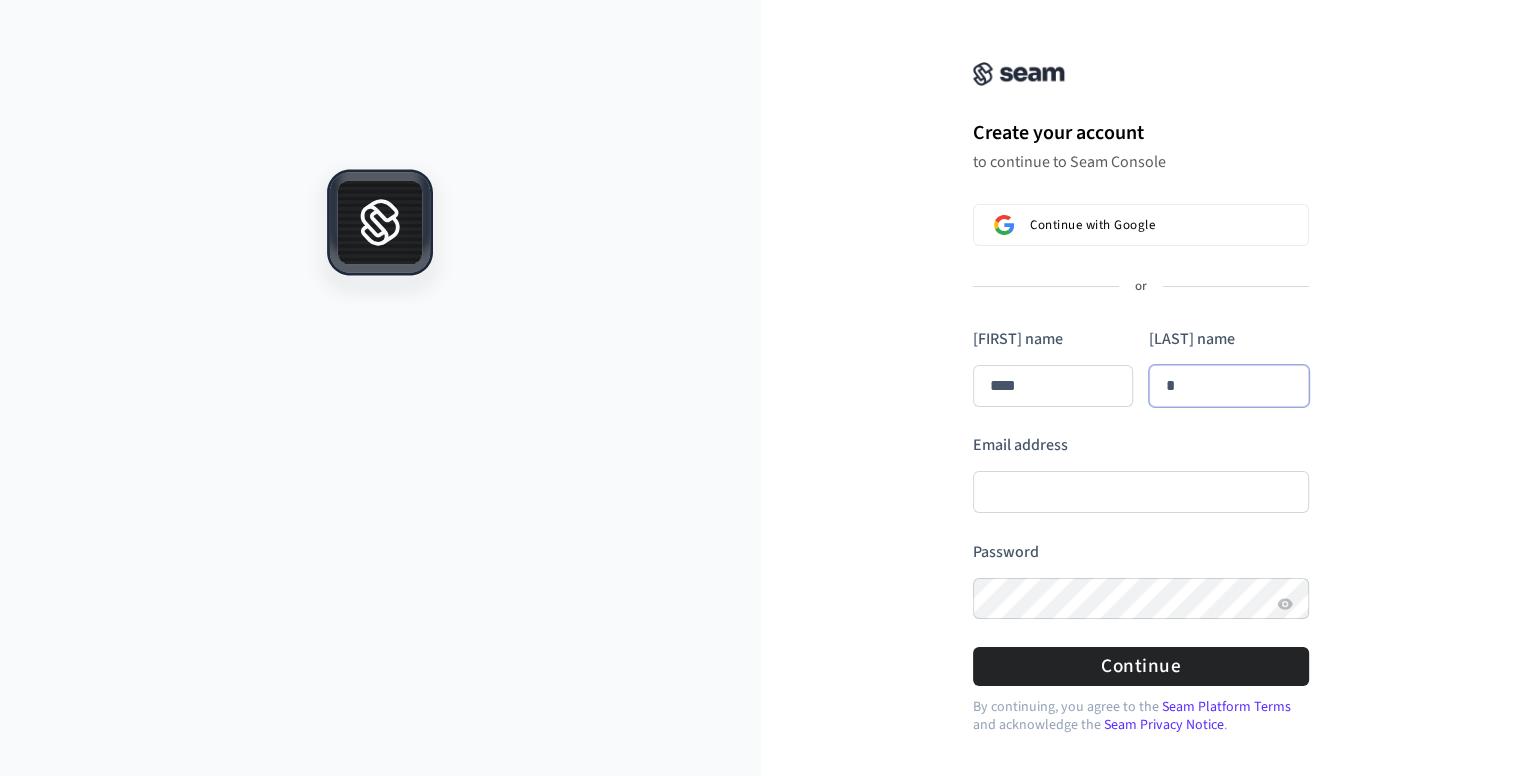 type on "****" 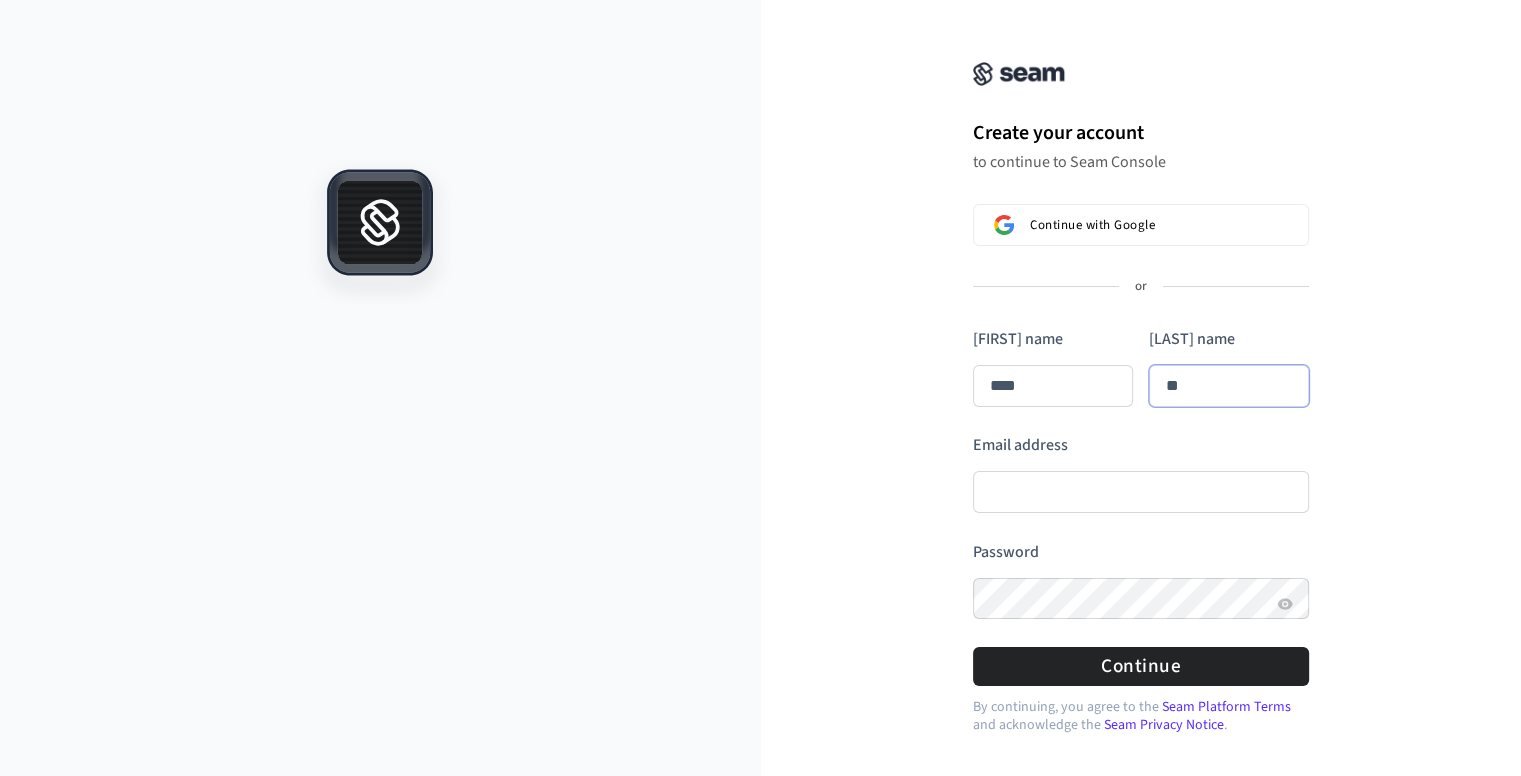 type on "****" 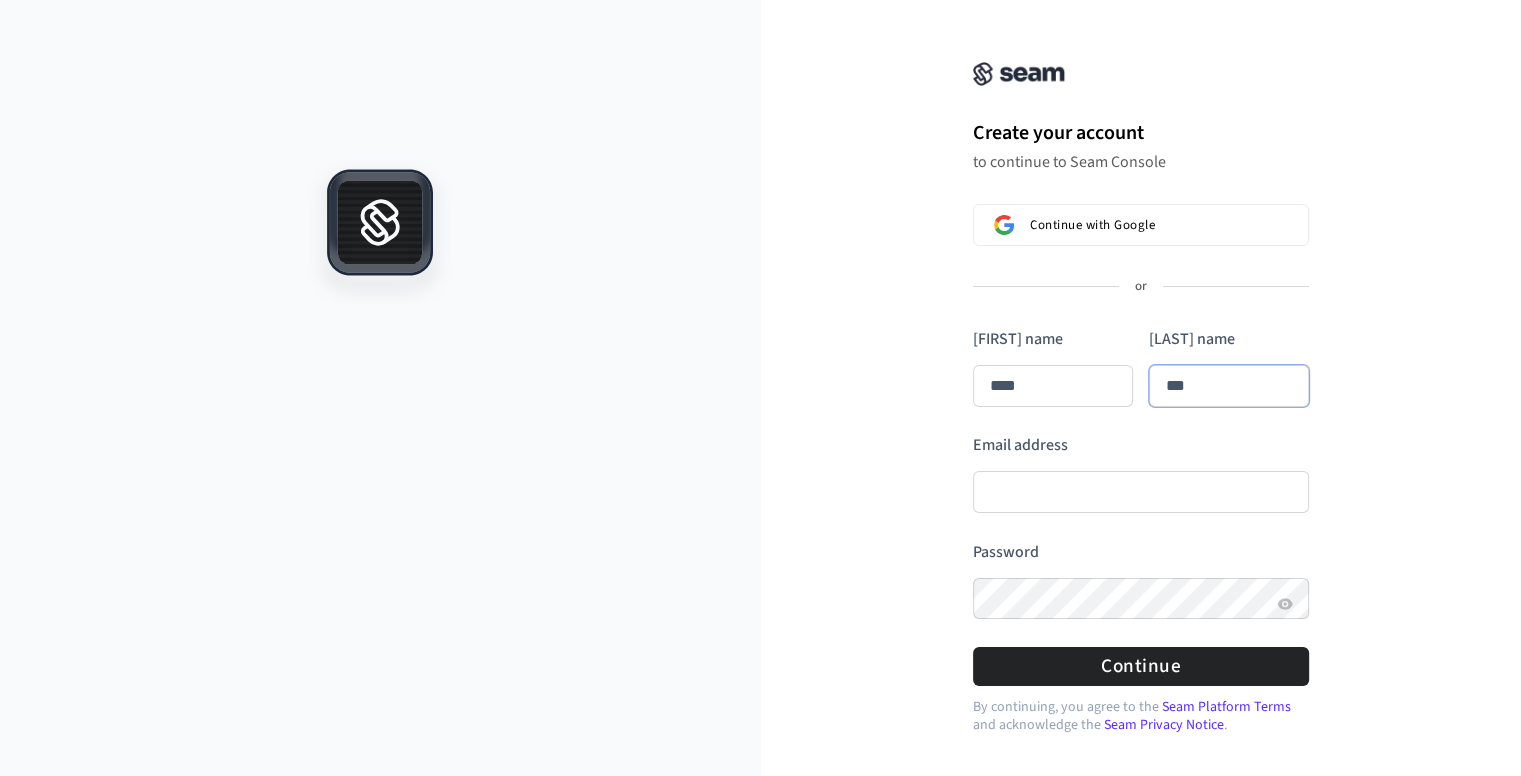 type on "****" 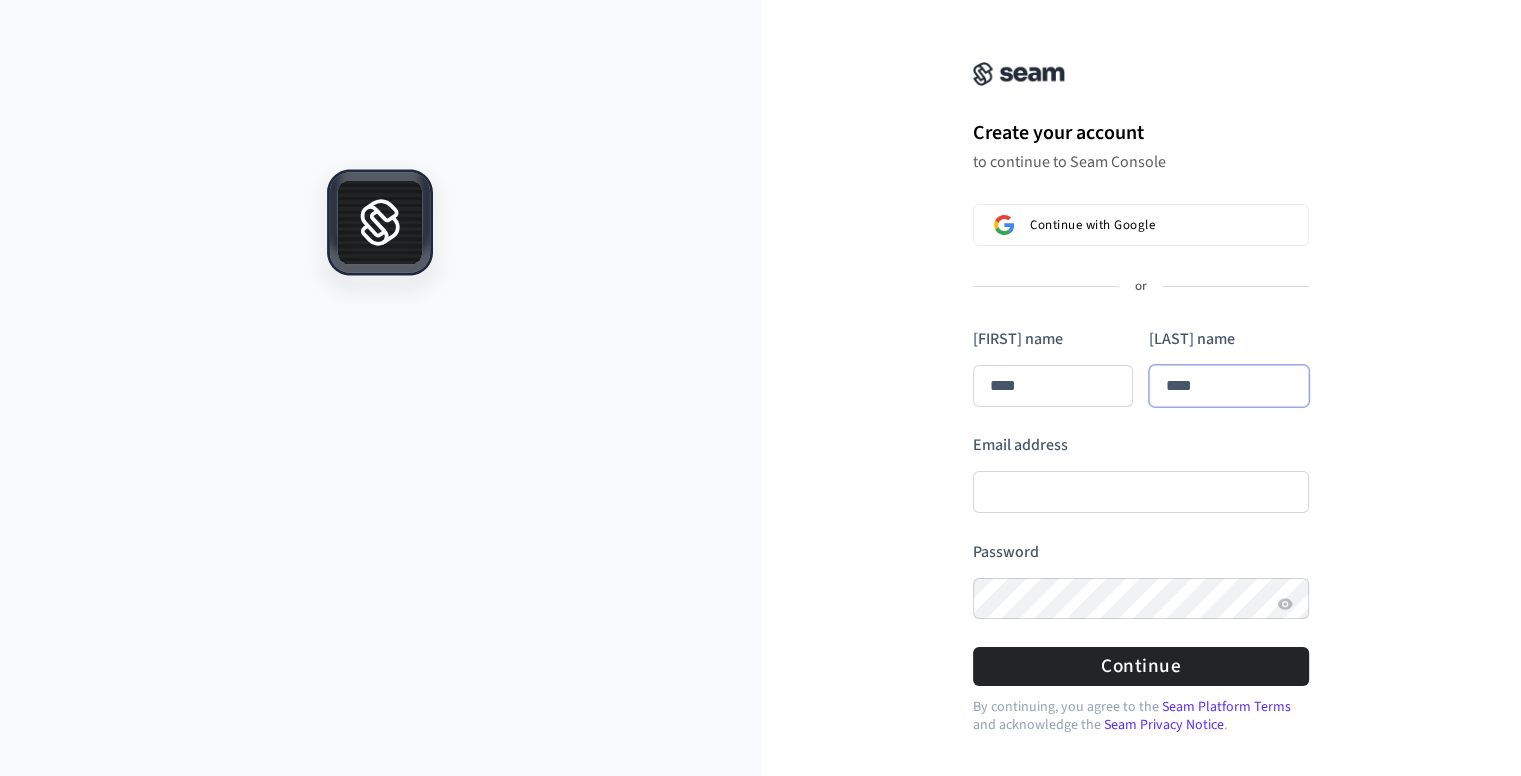 type on "****" 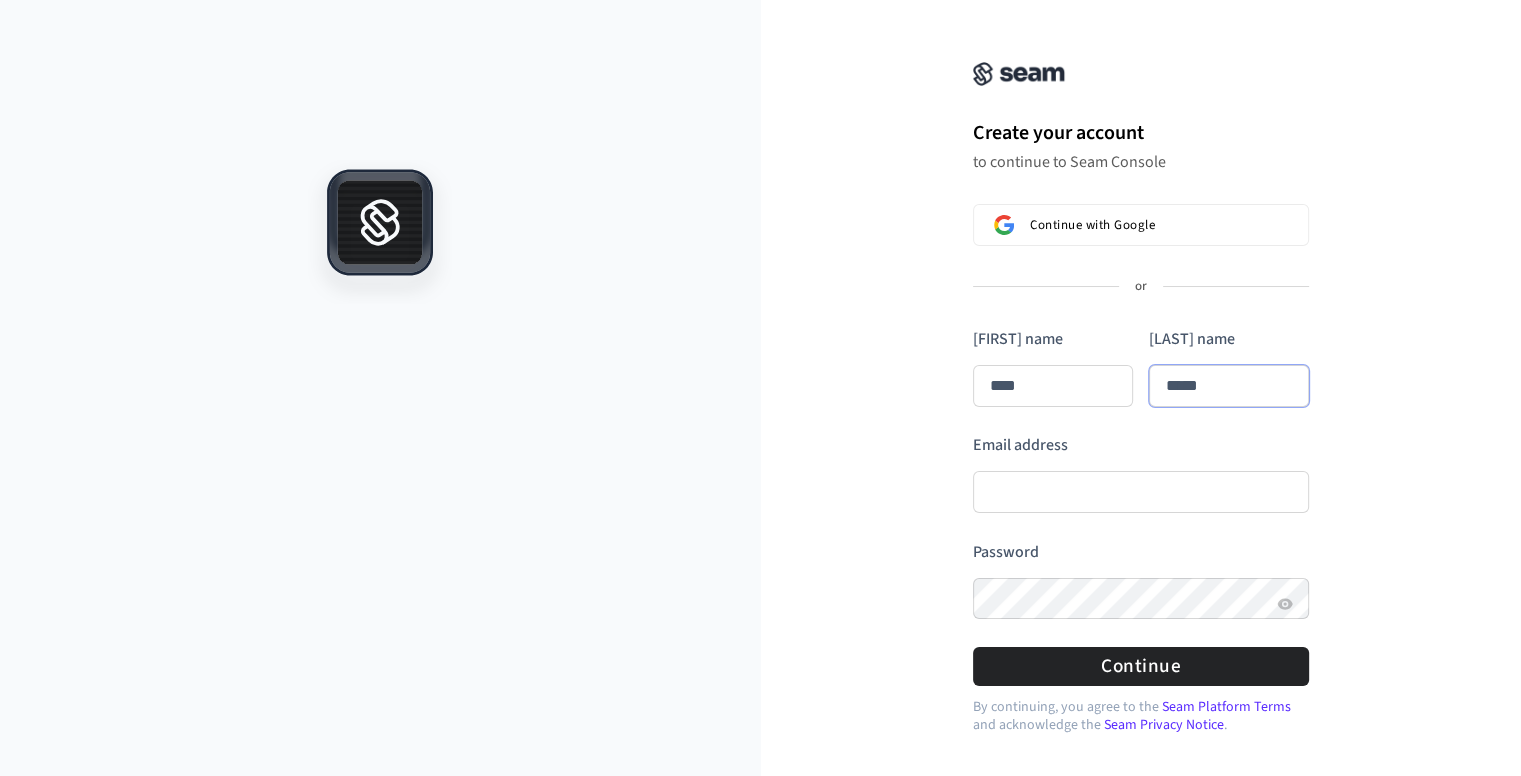 type on "****" 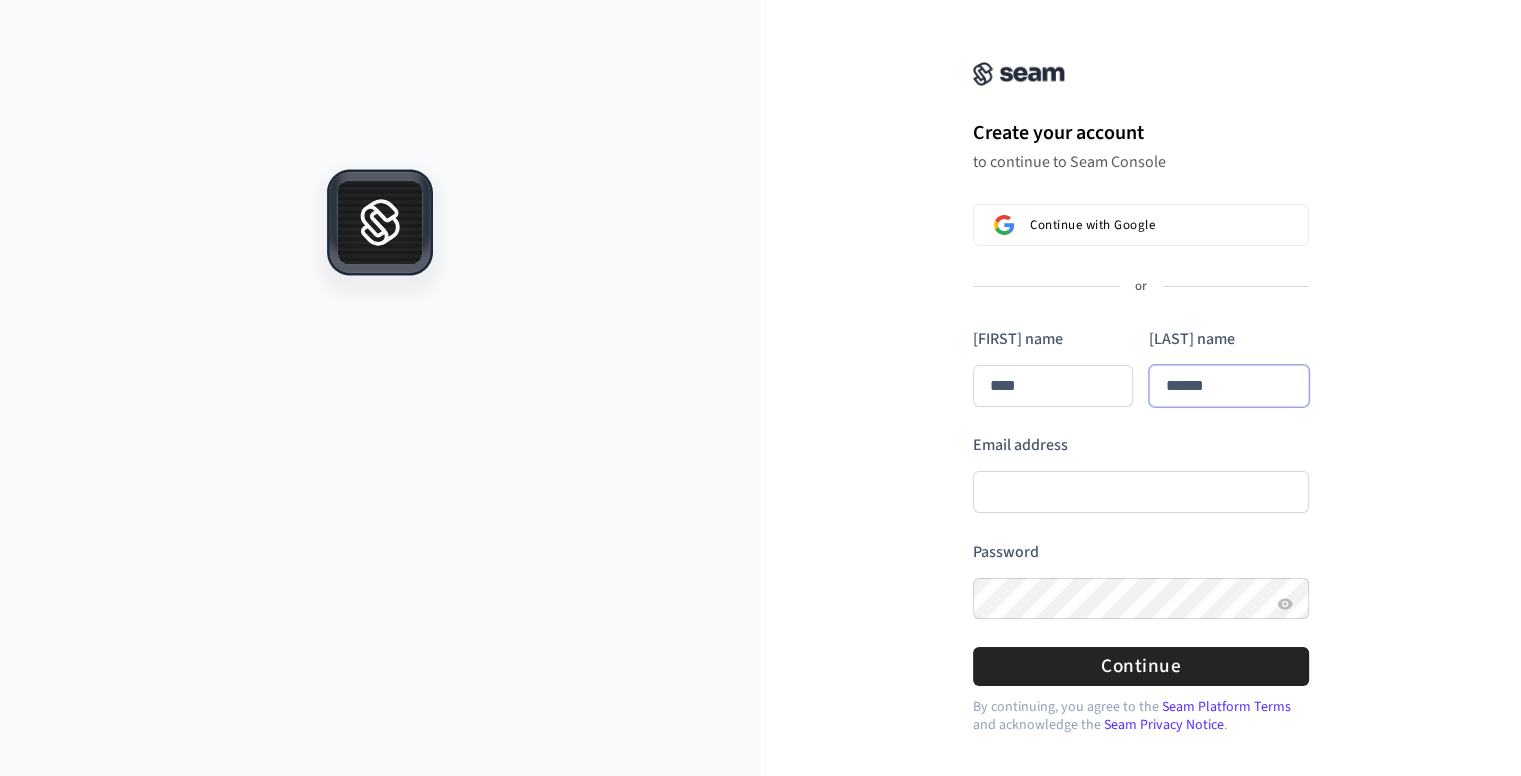 type on "****" 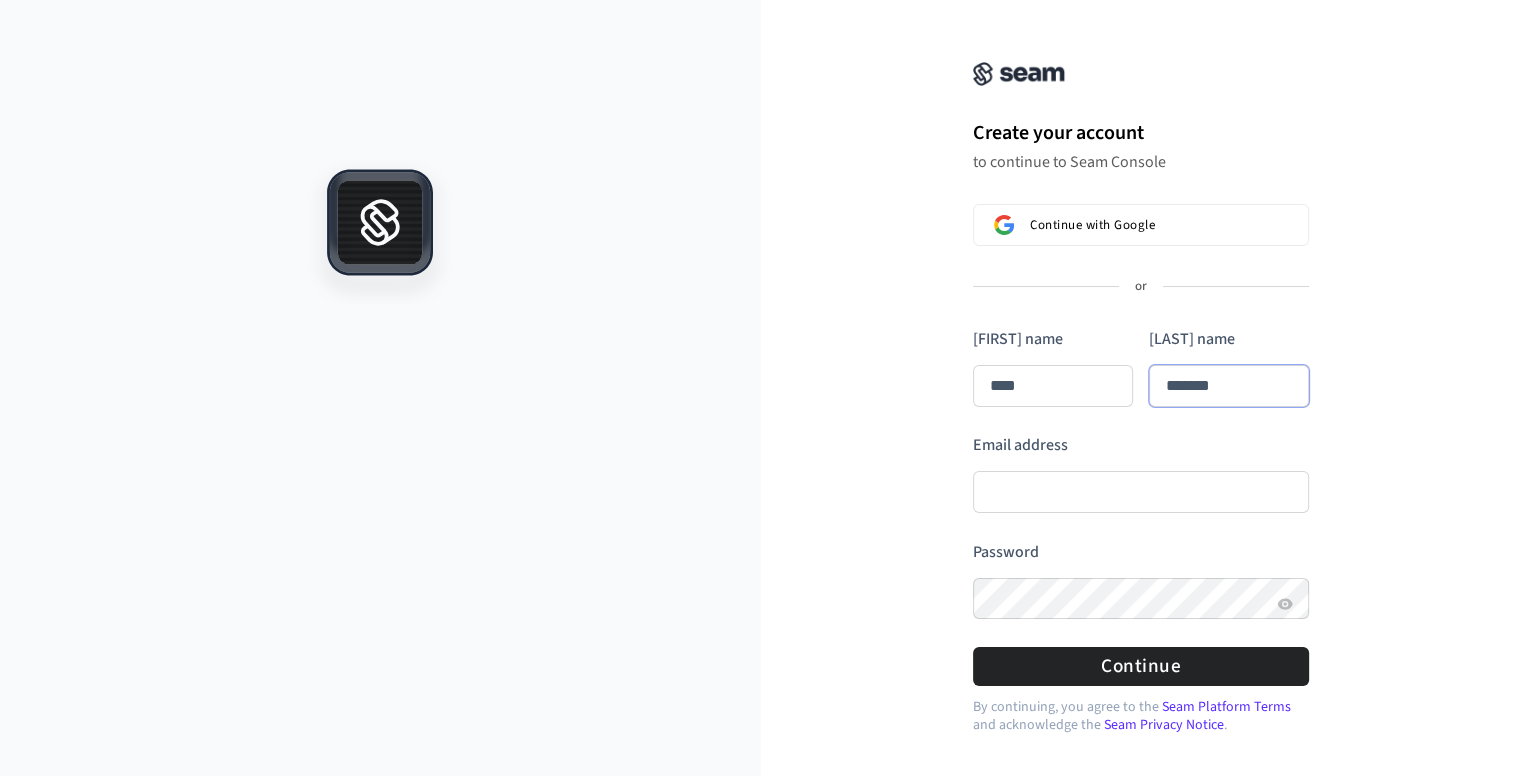 type on "****" 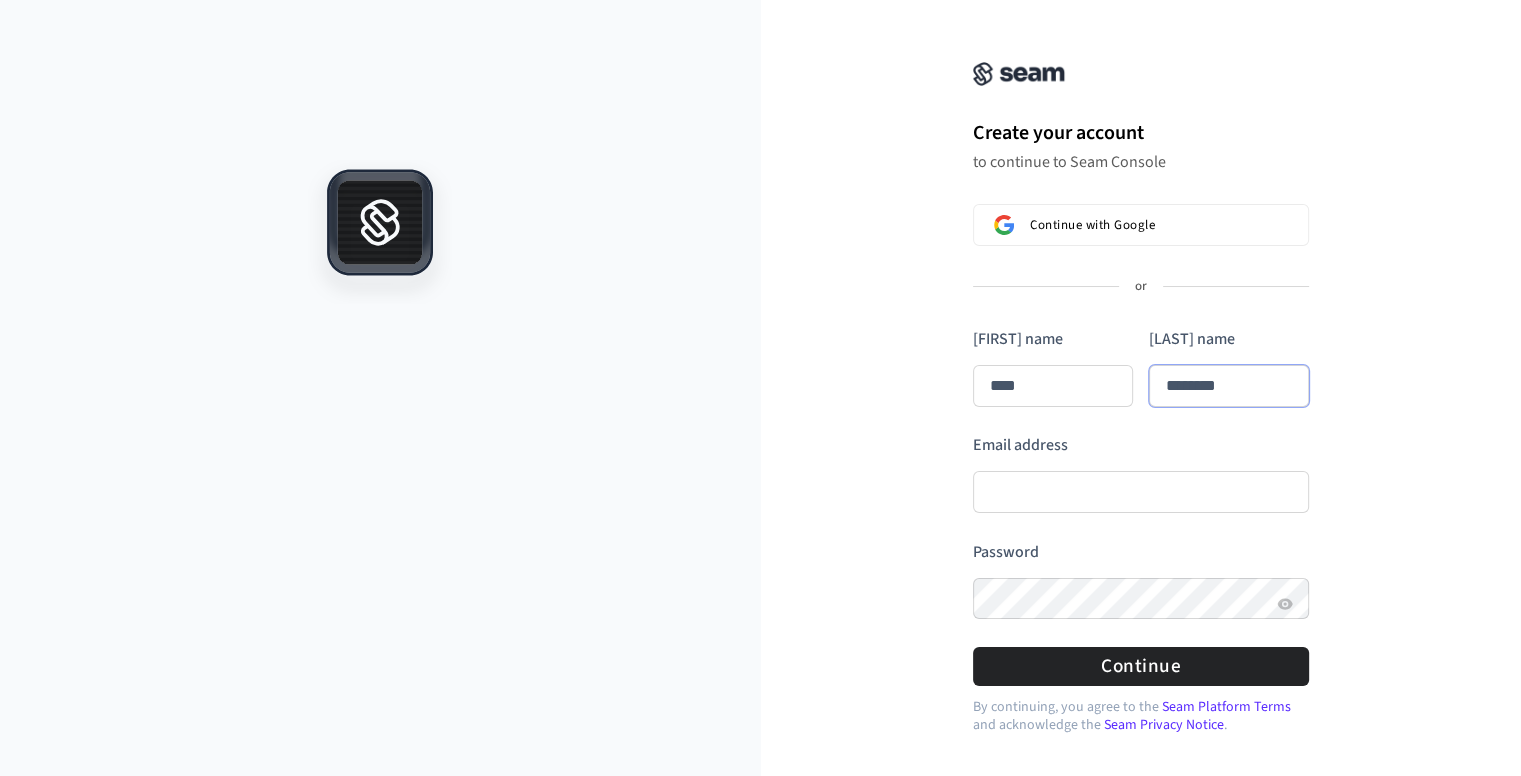 type on "****" 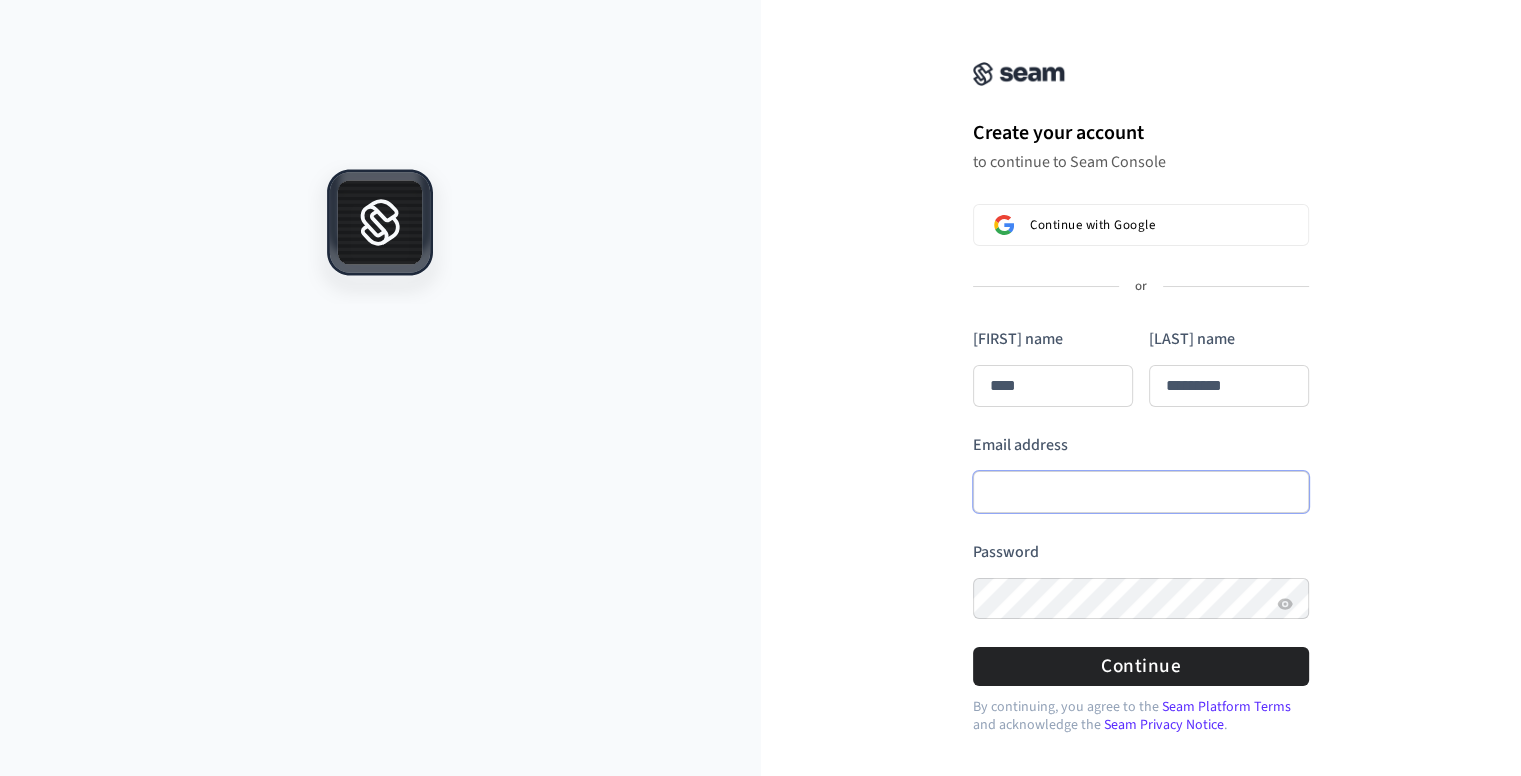 type on "*********" 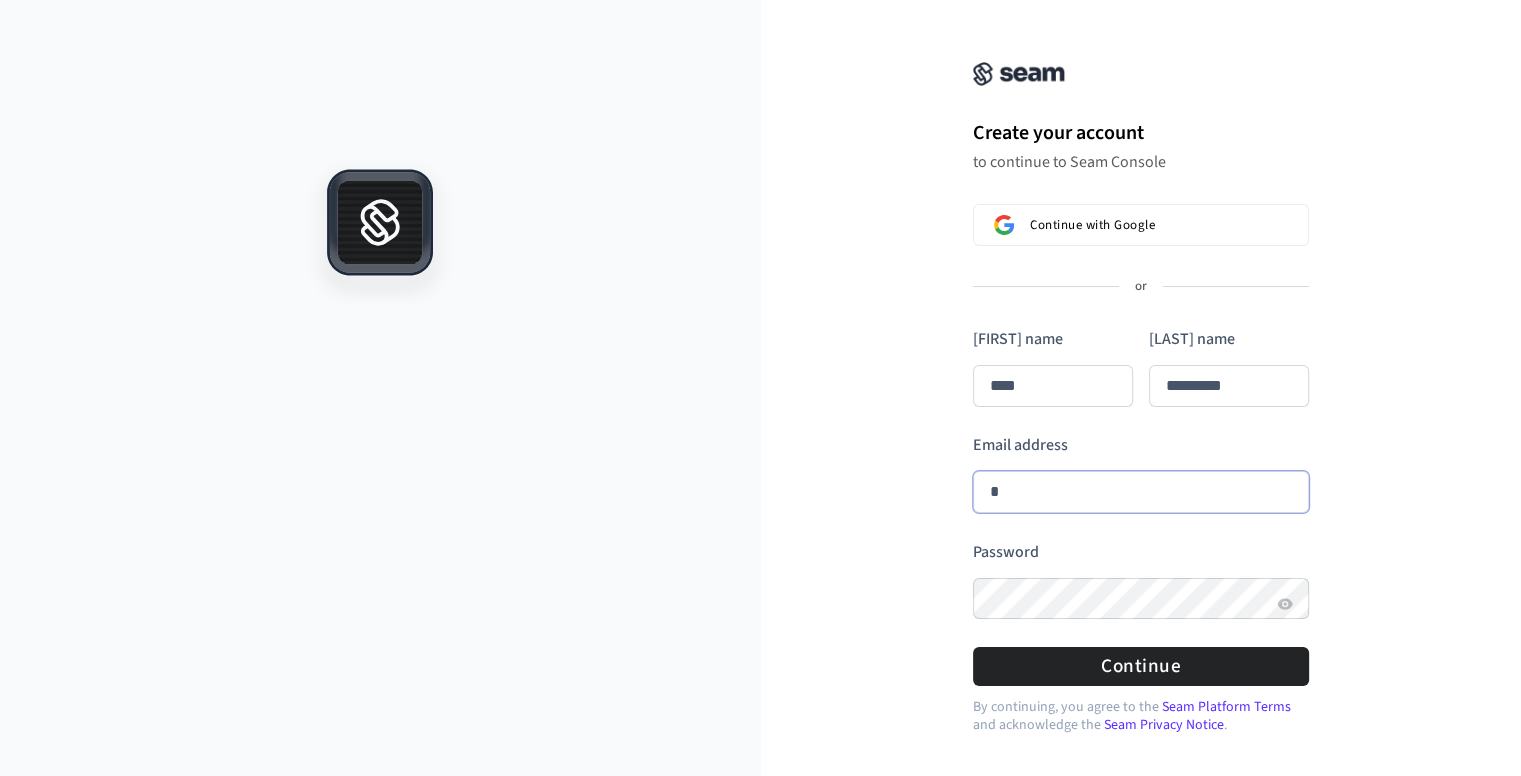 type on "****" 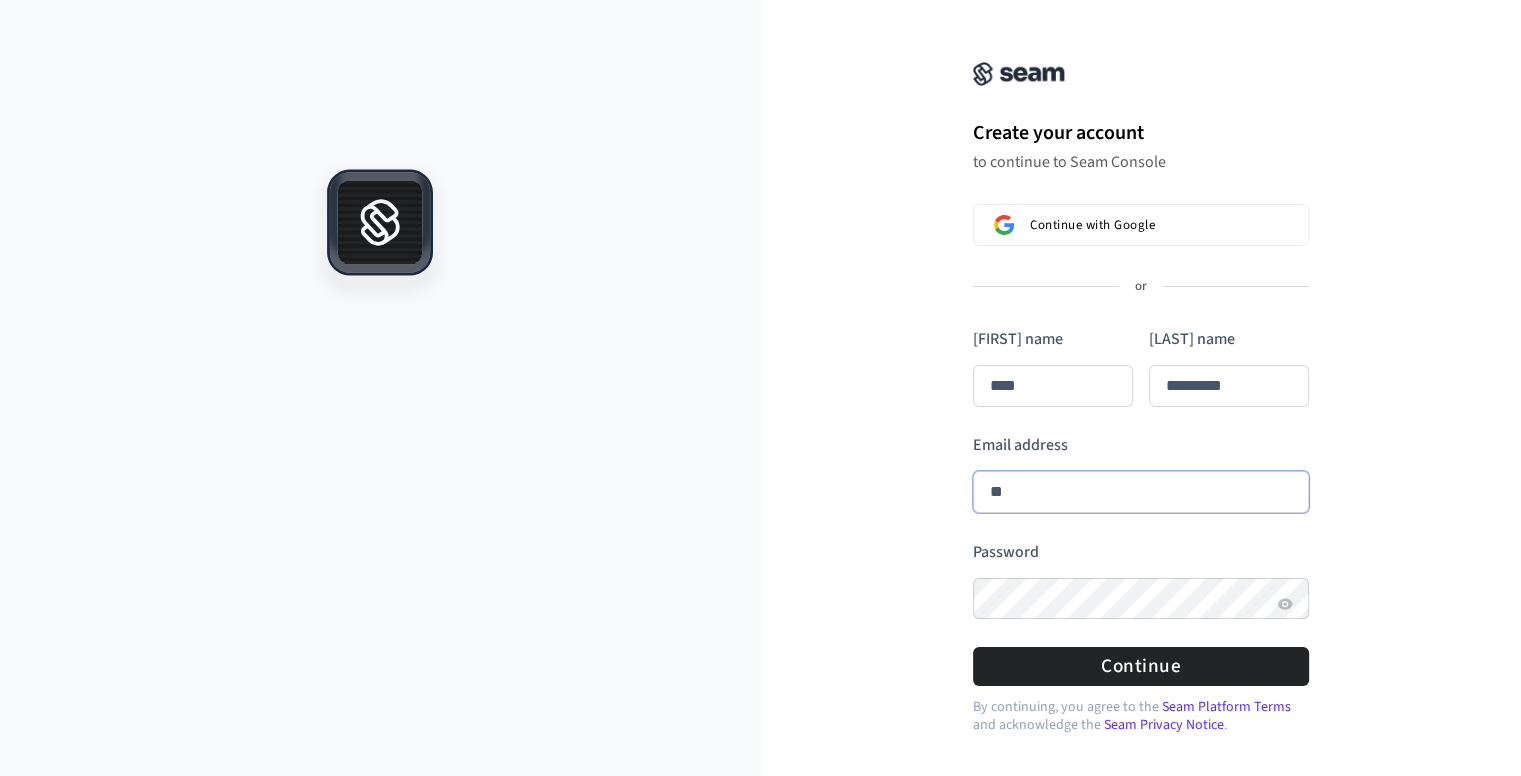 type on "***" 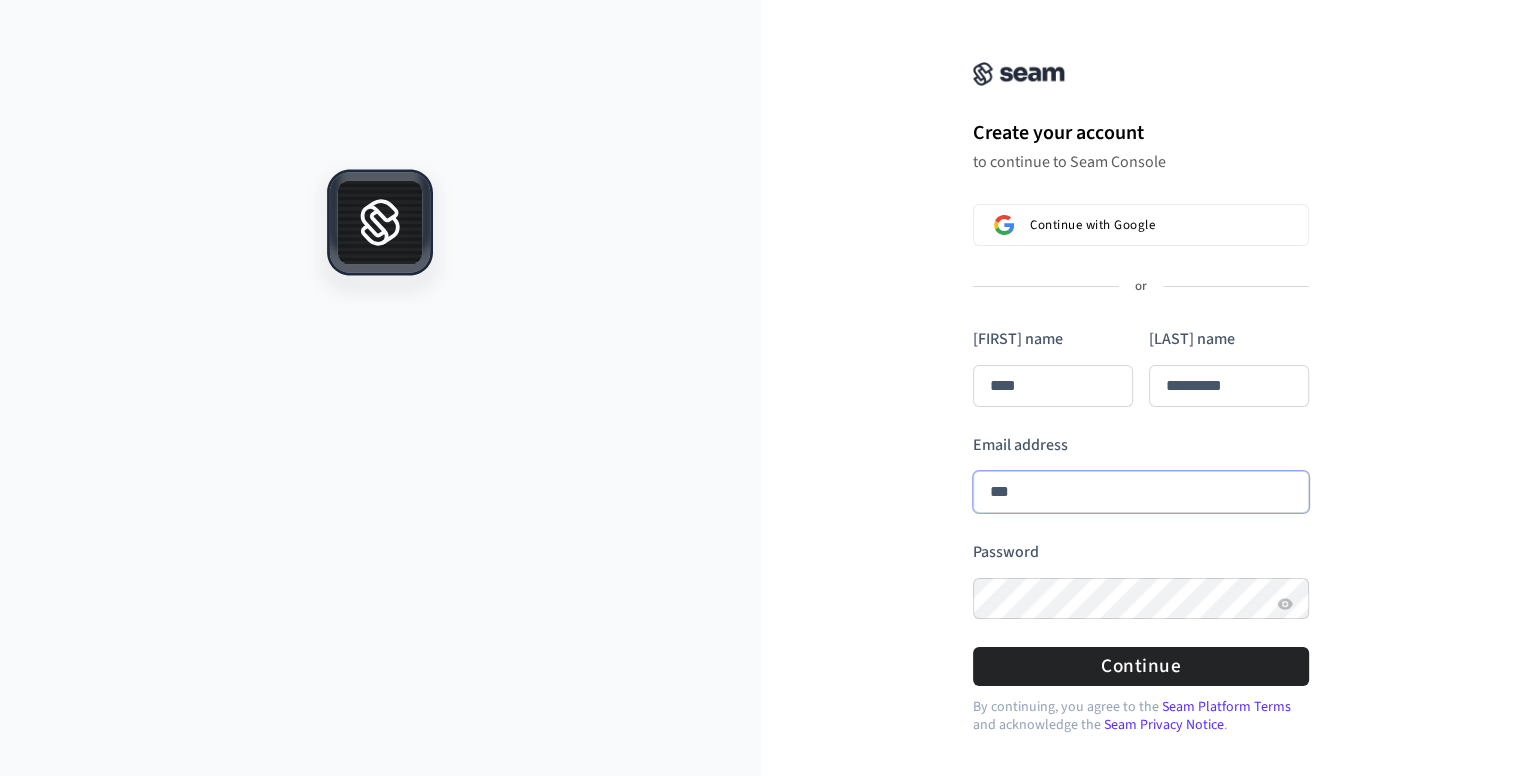 type on "****" 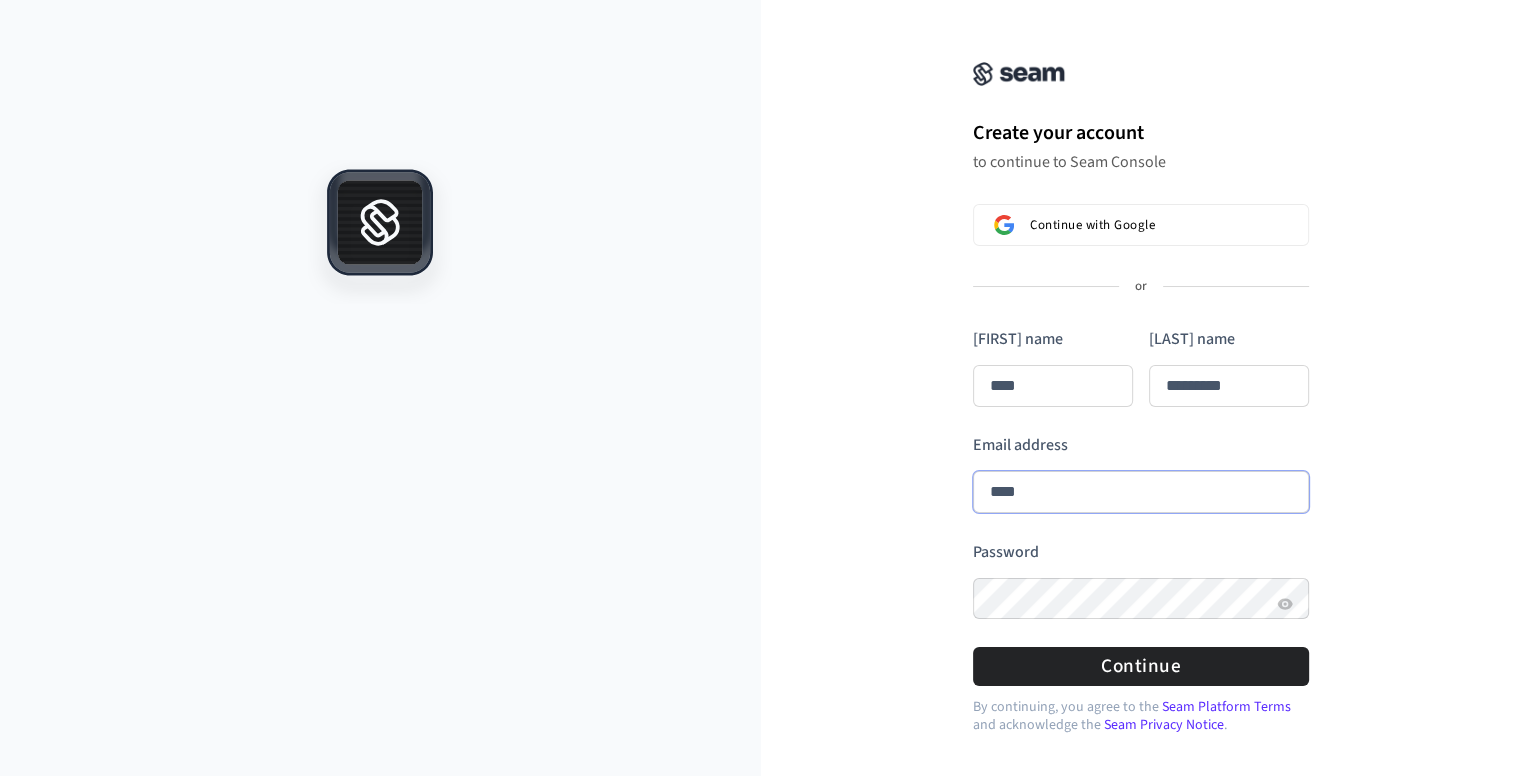 type on "****" 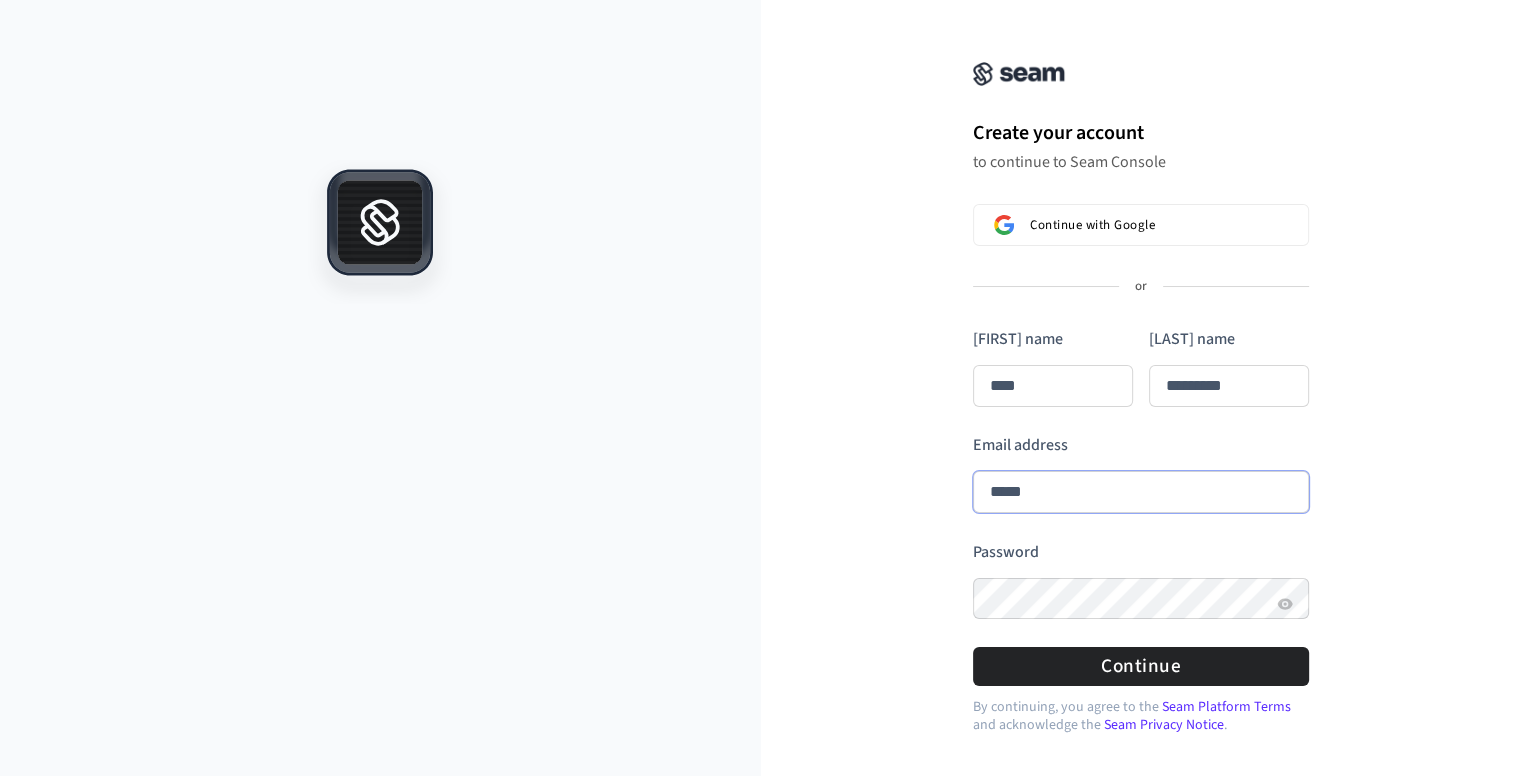 type on "****" 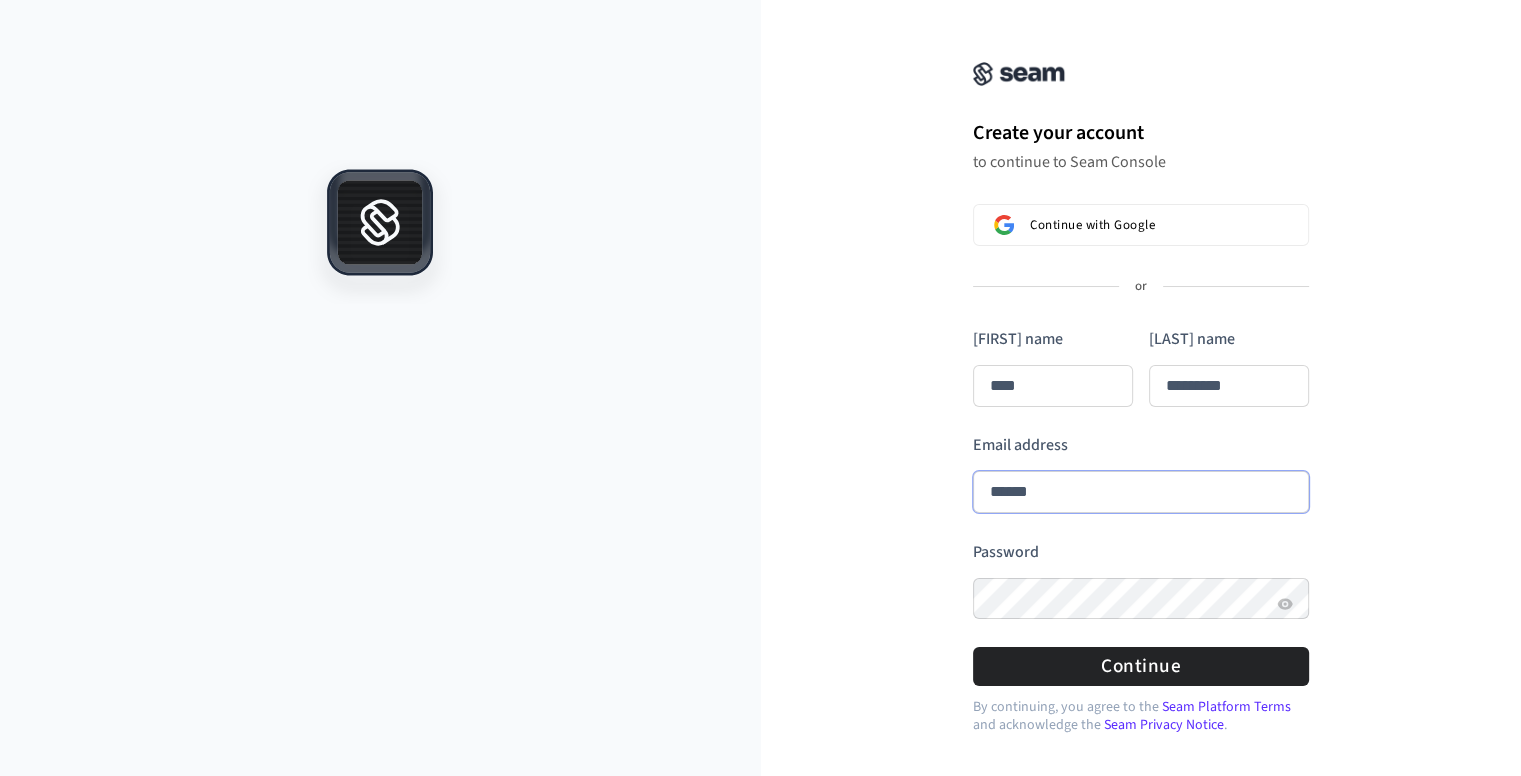 type on "****" 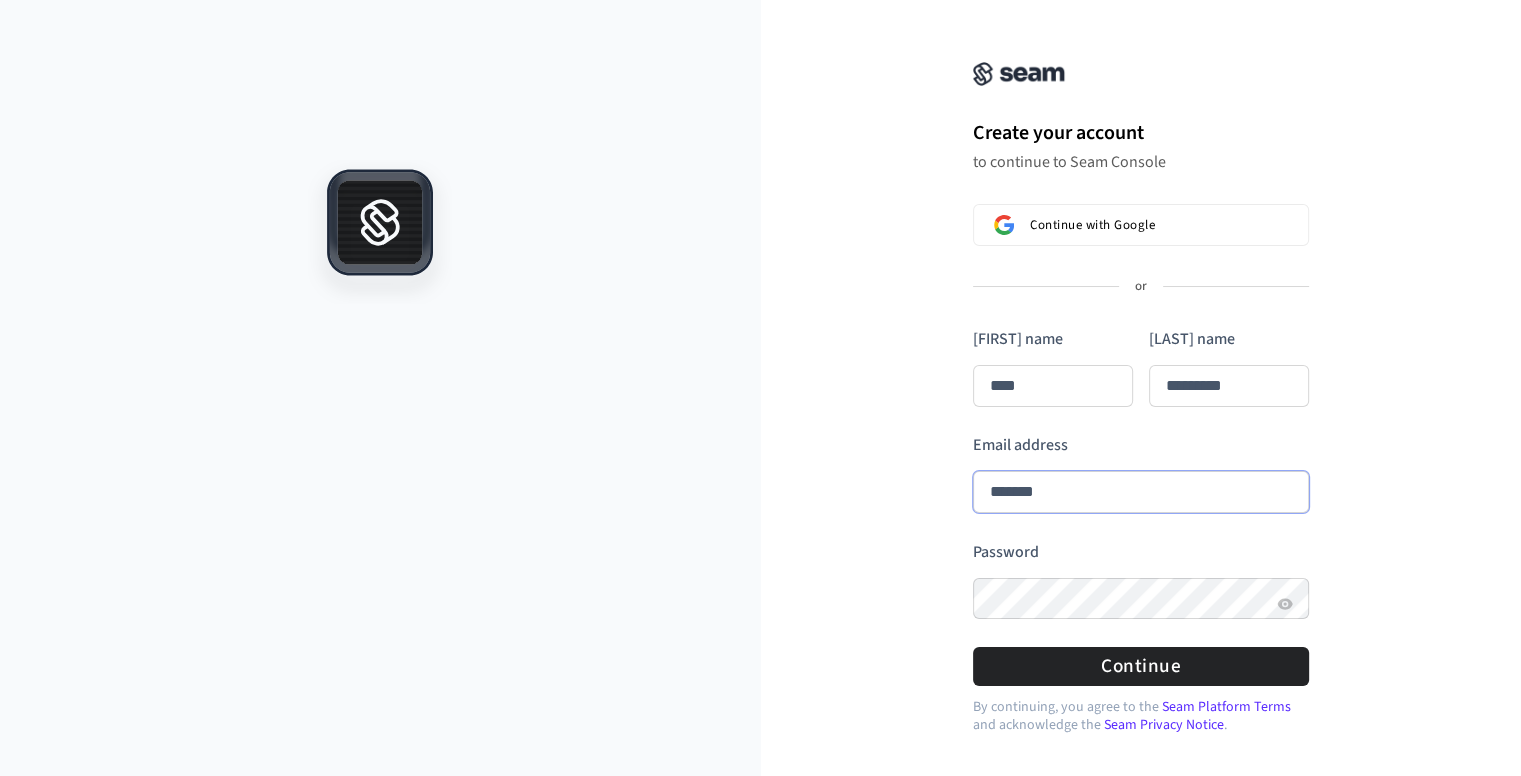 type on "****" 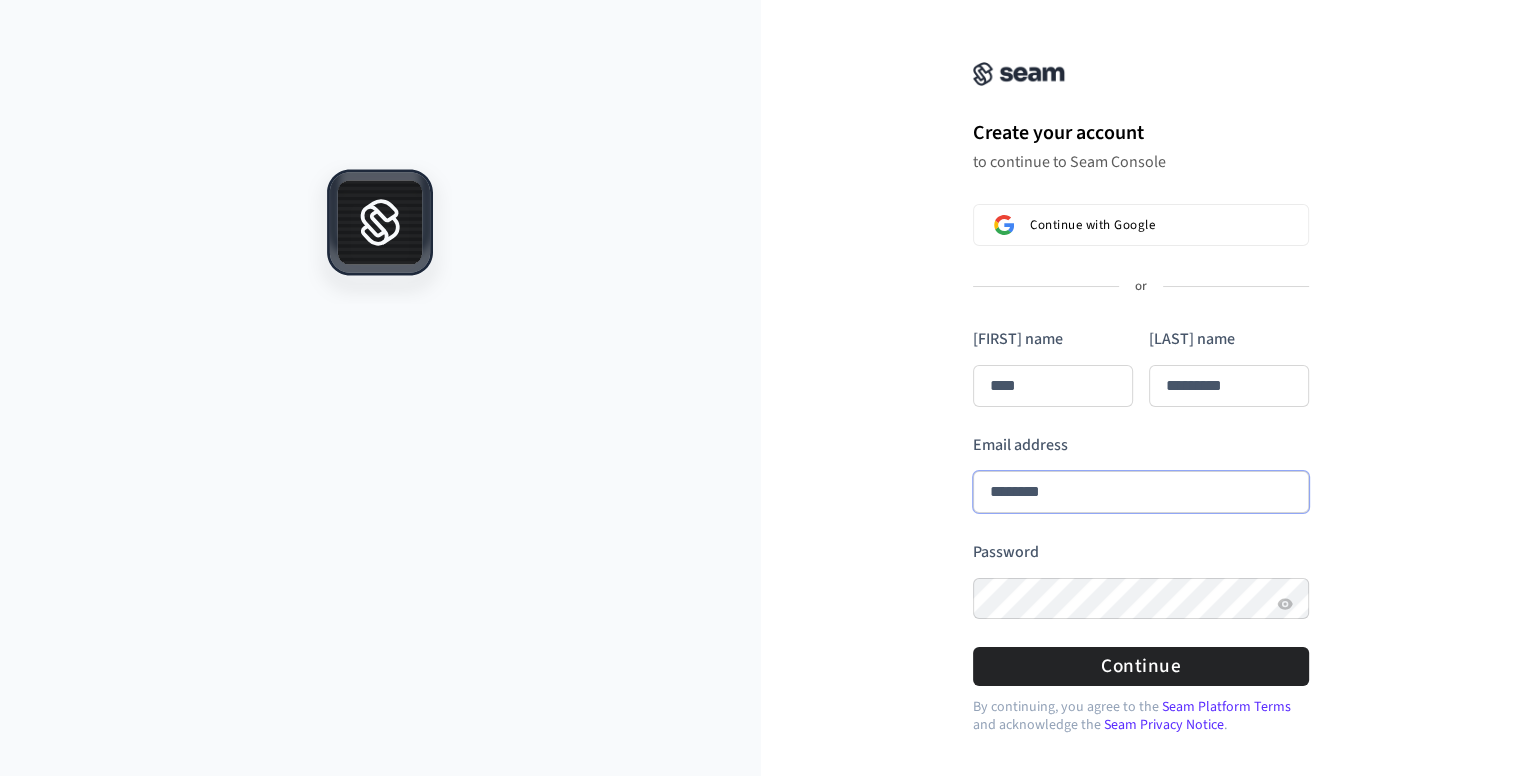 type on "****" 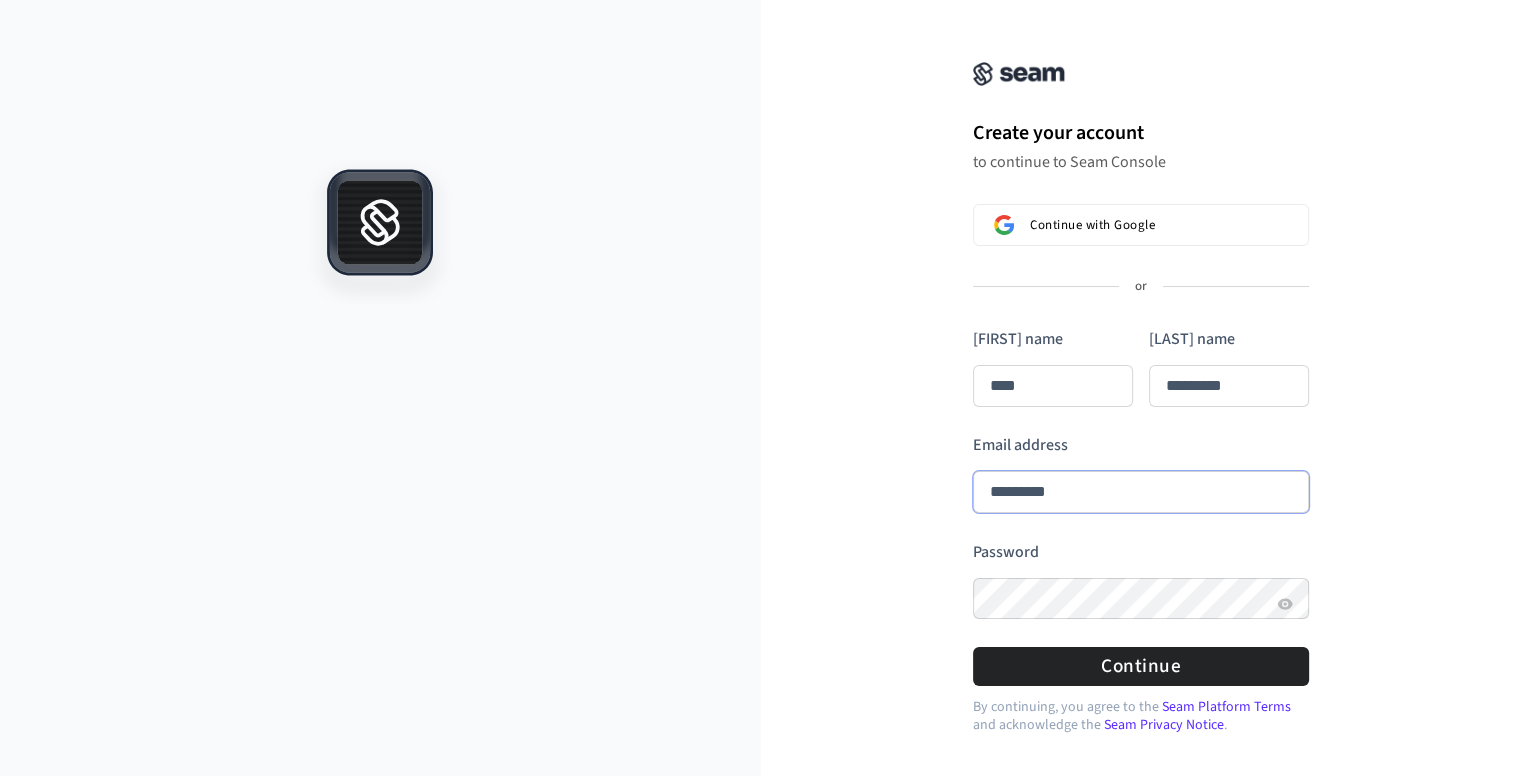 type on "****" 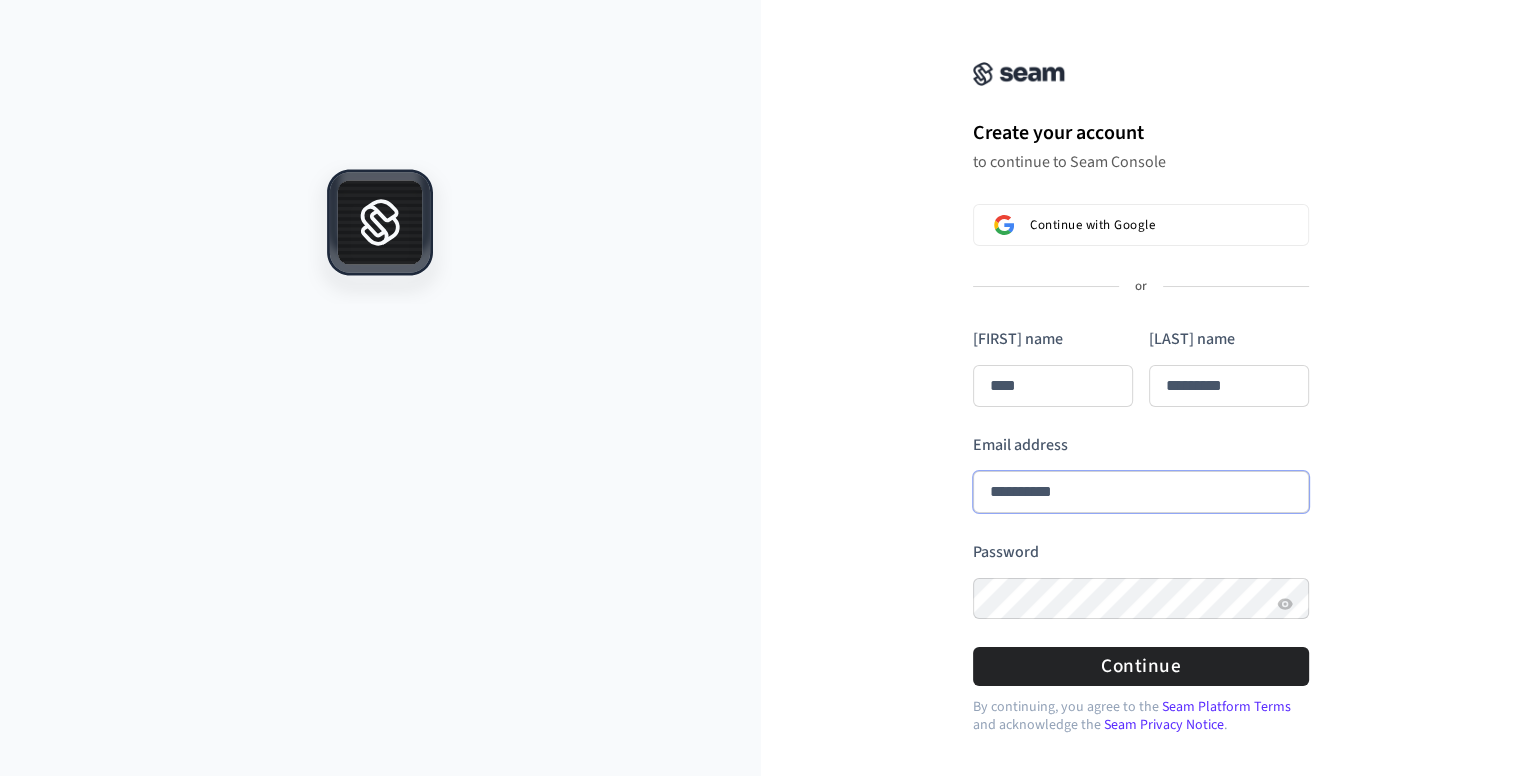 type on "****" 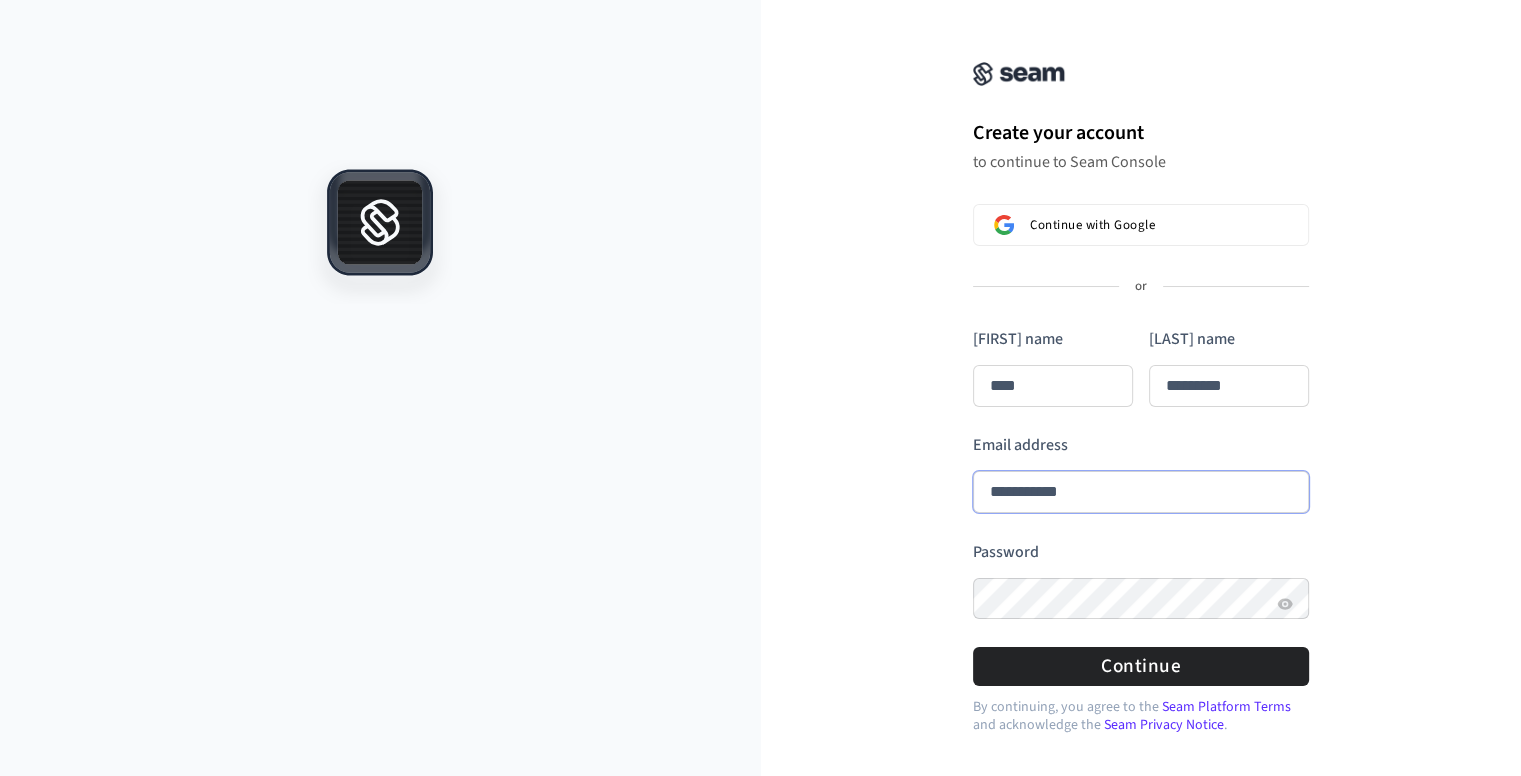 type on "****" 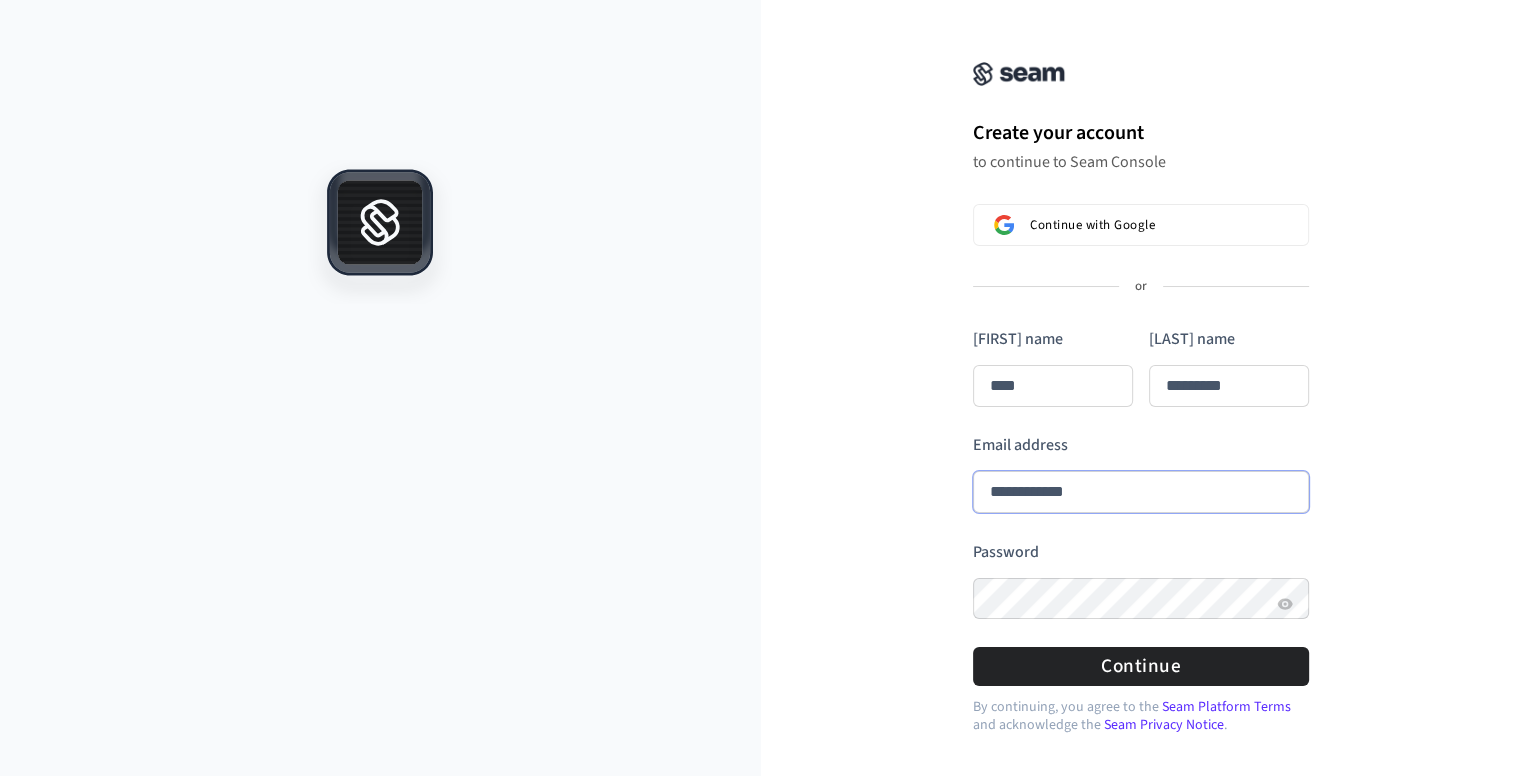 type on "****" 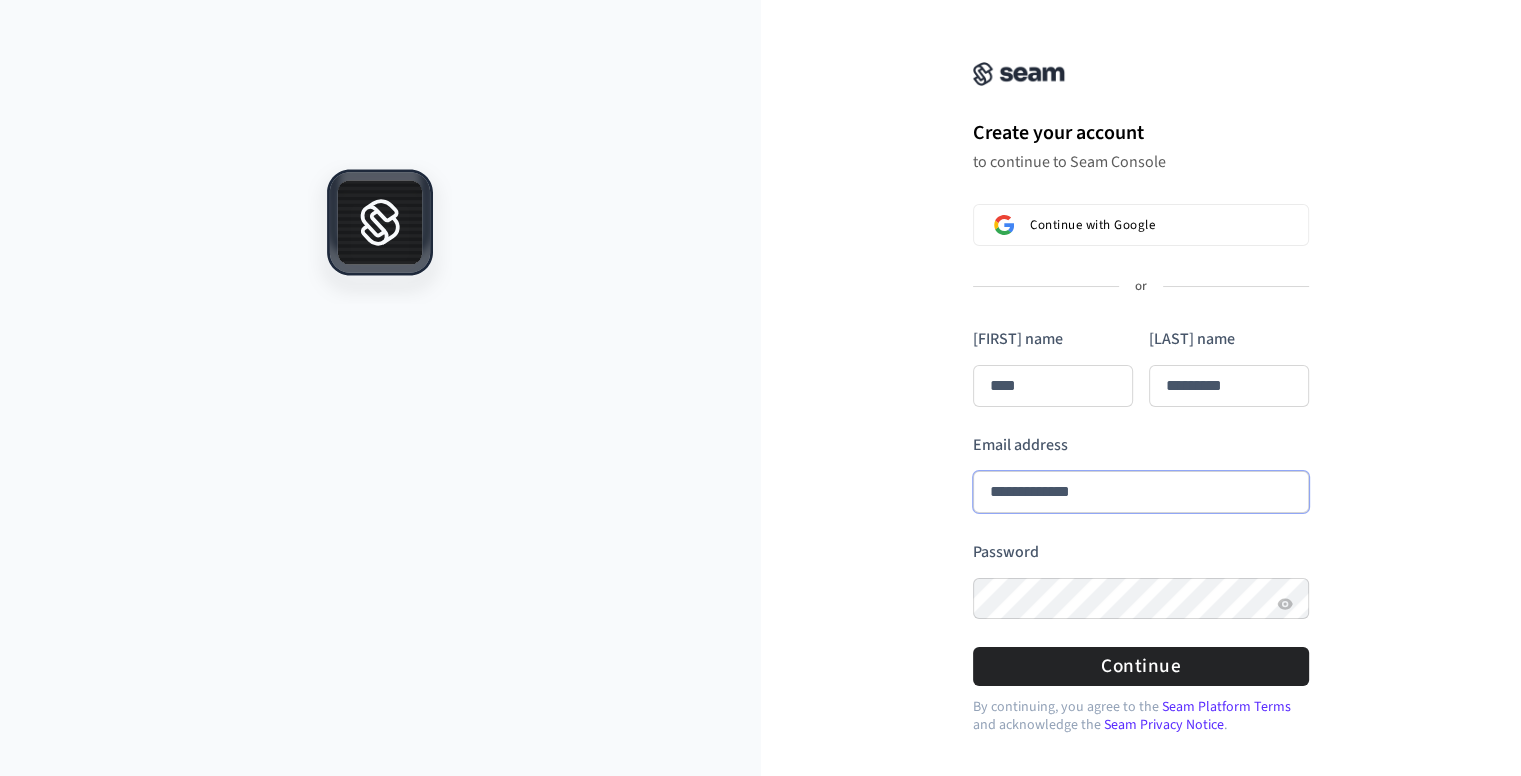 type on "****" 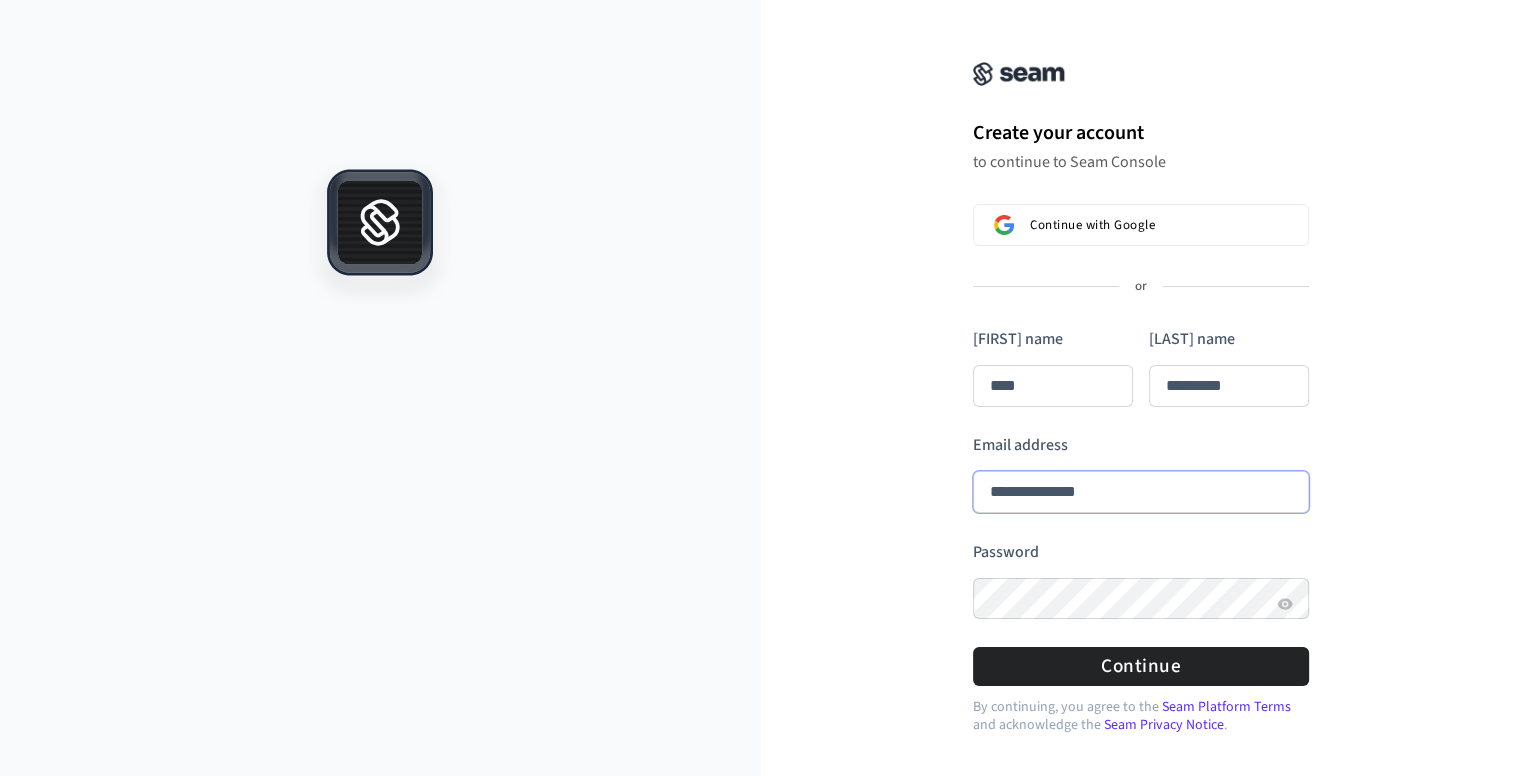 type on "****" 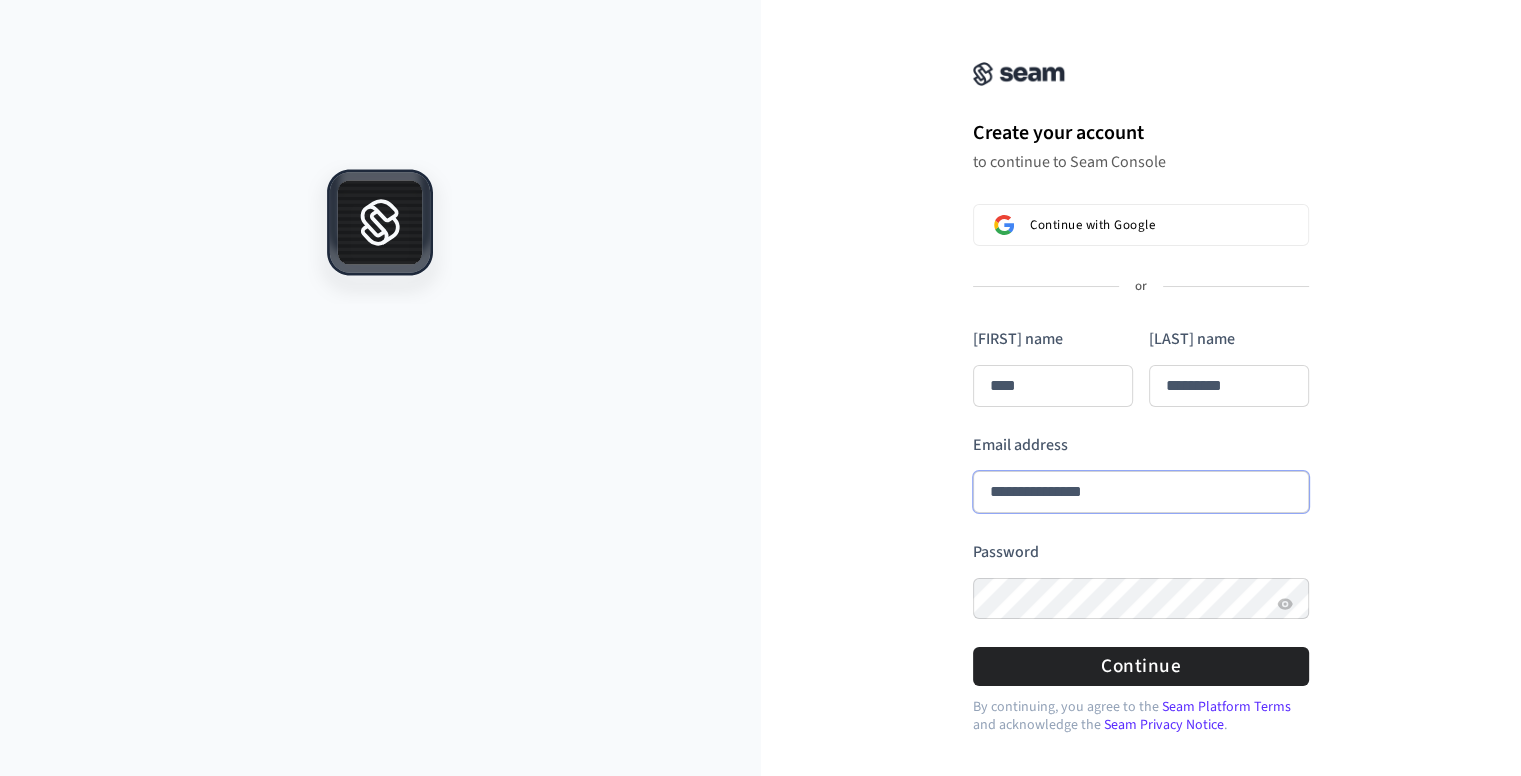 type on "****" 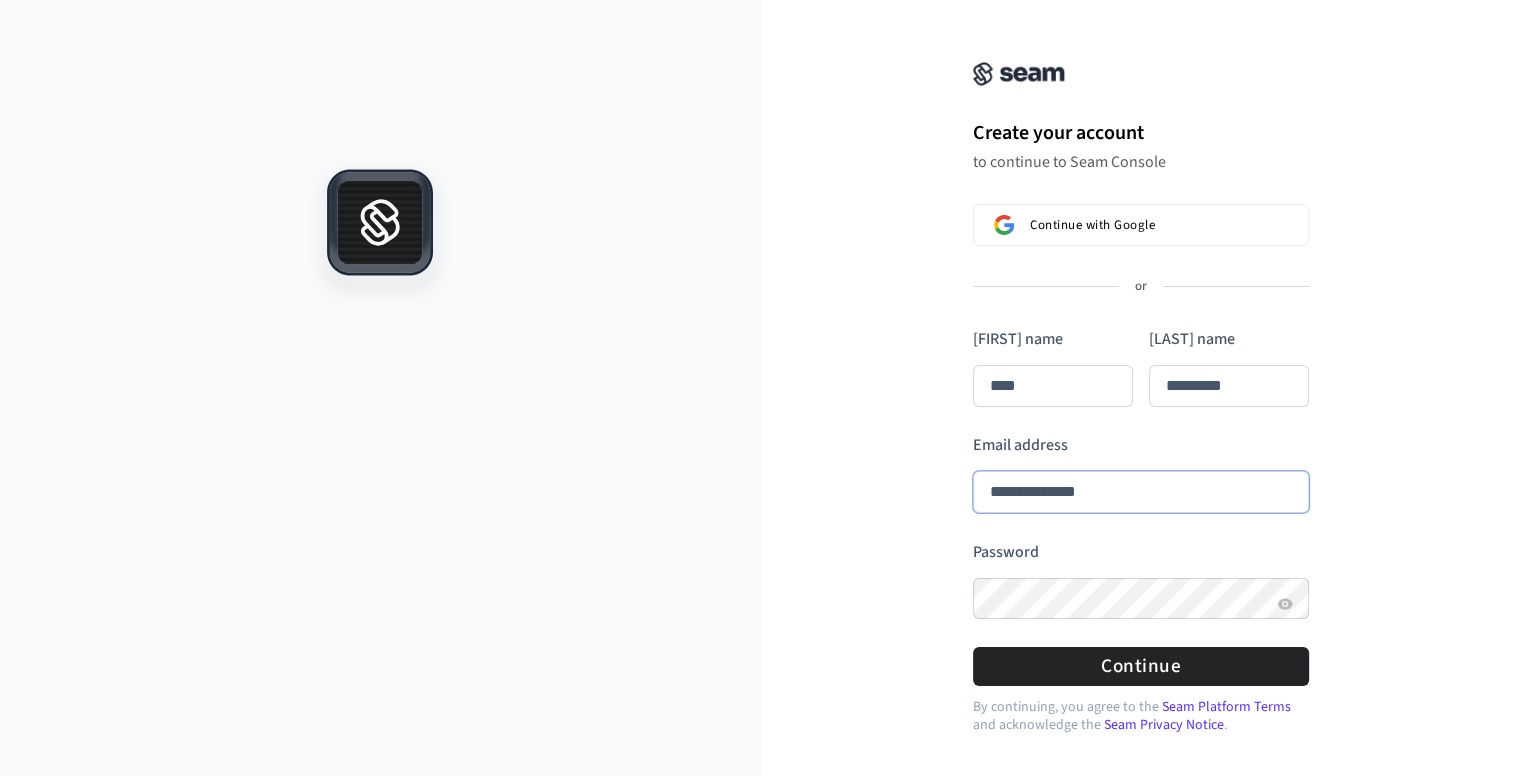 type on "****" 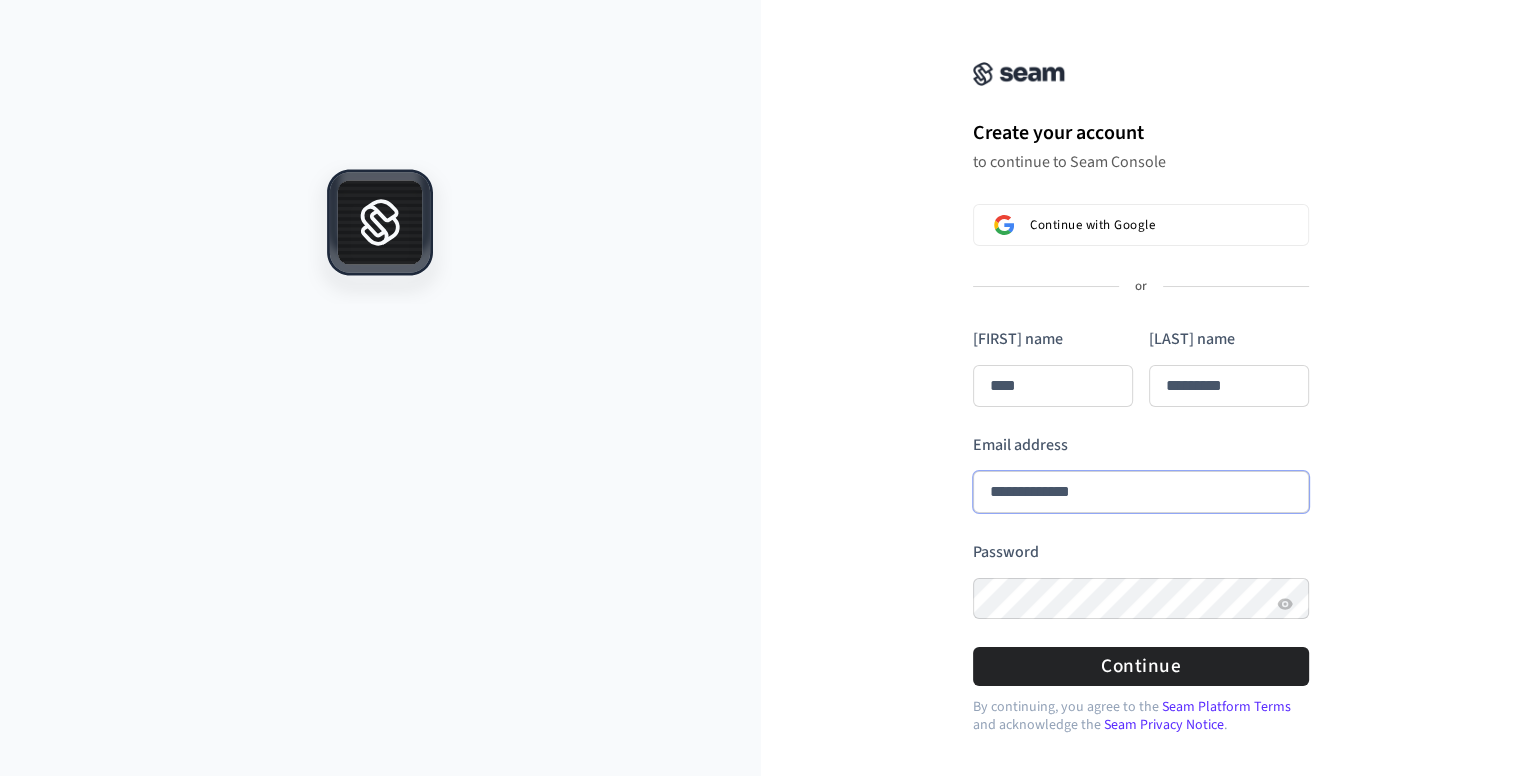 type on "****" 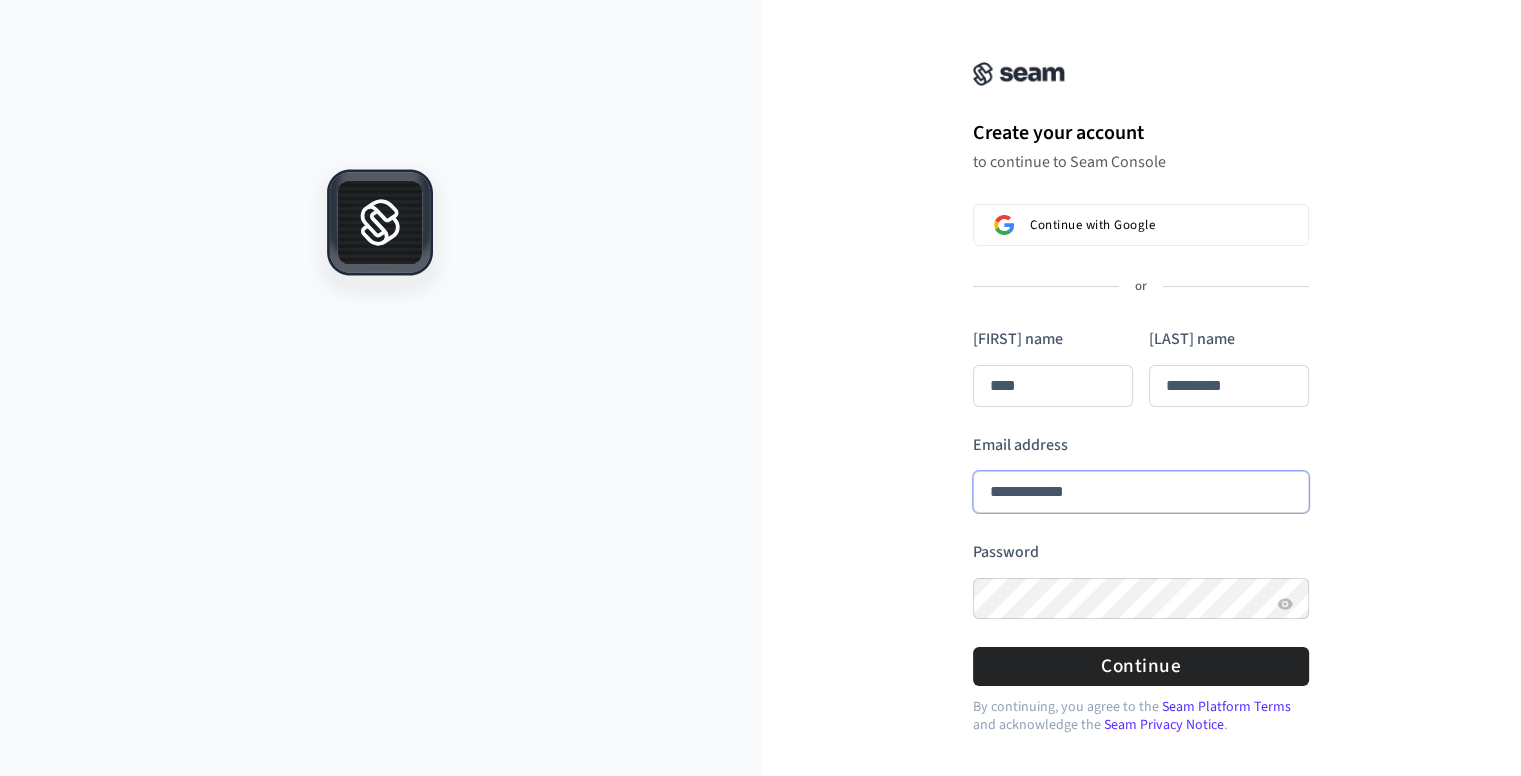 type on "**********" 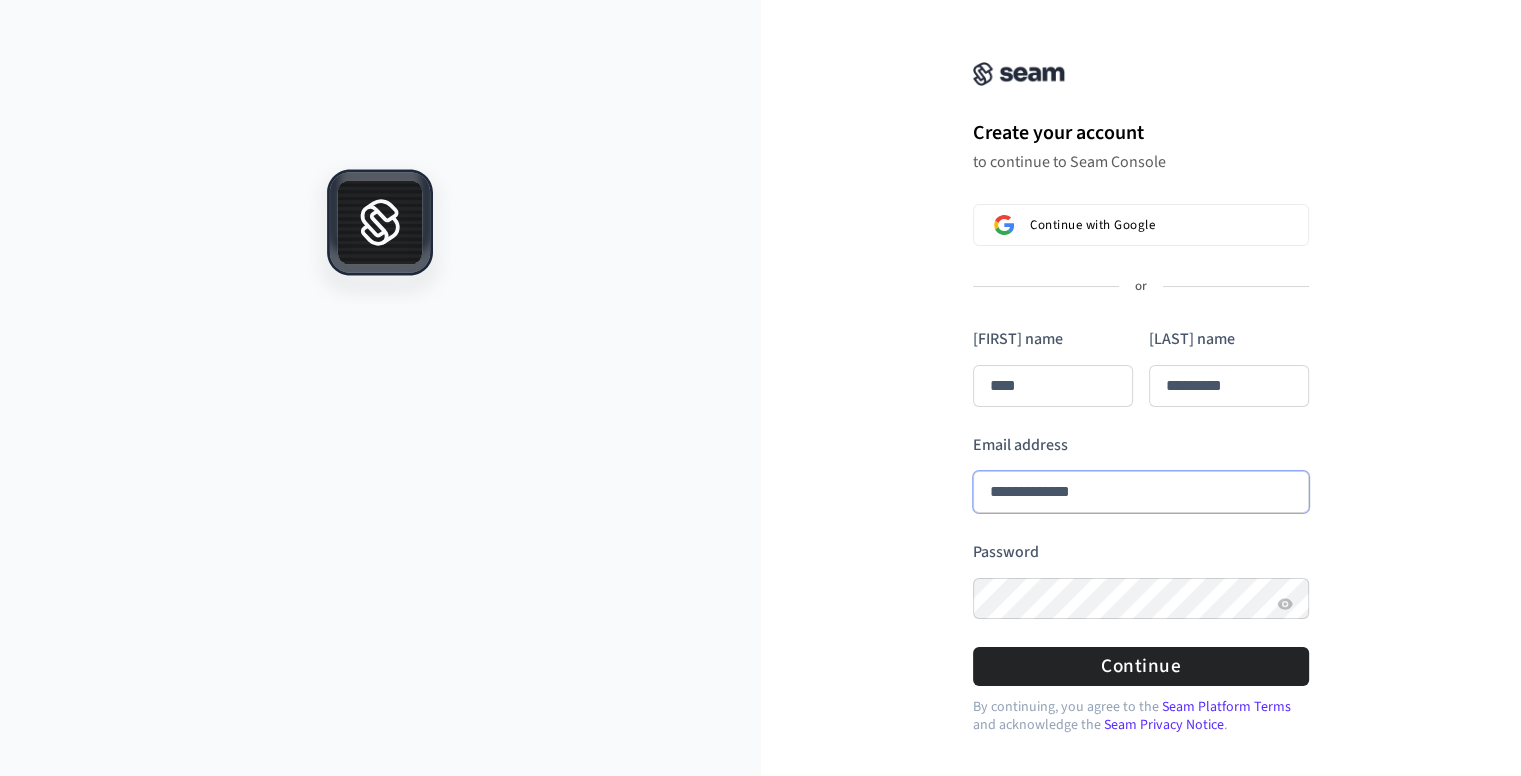 type on "****" 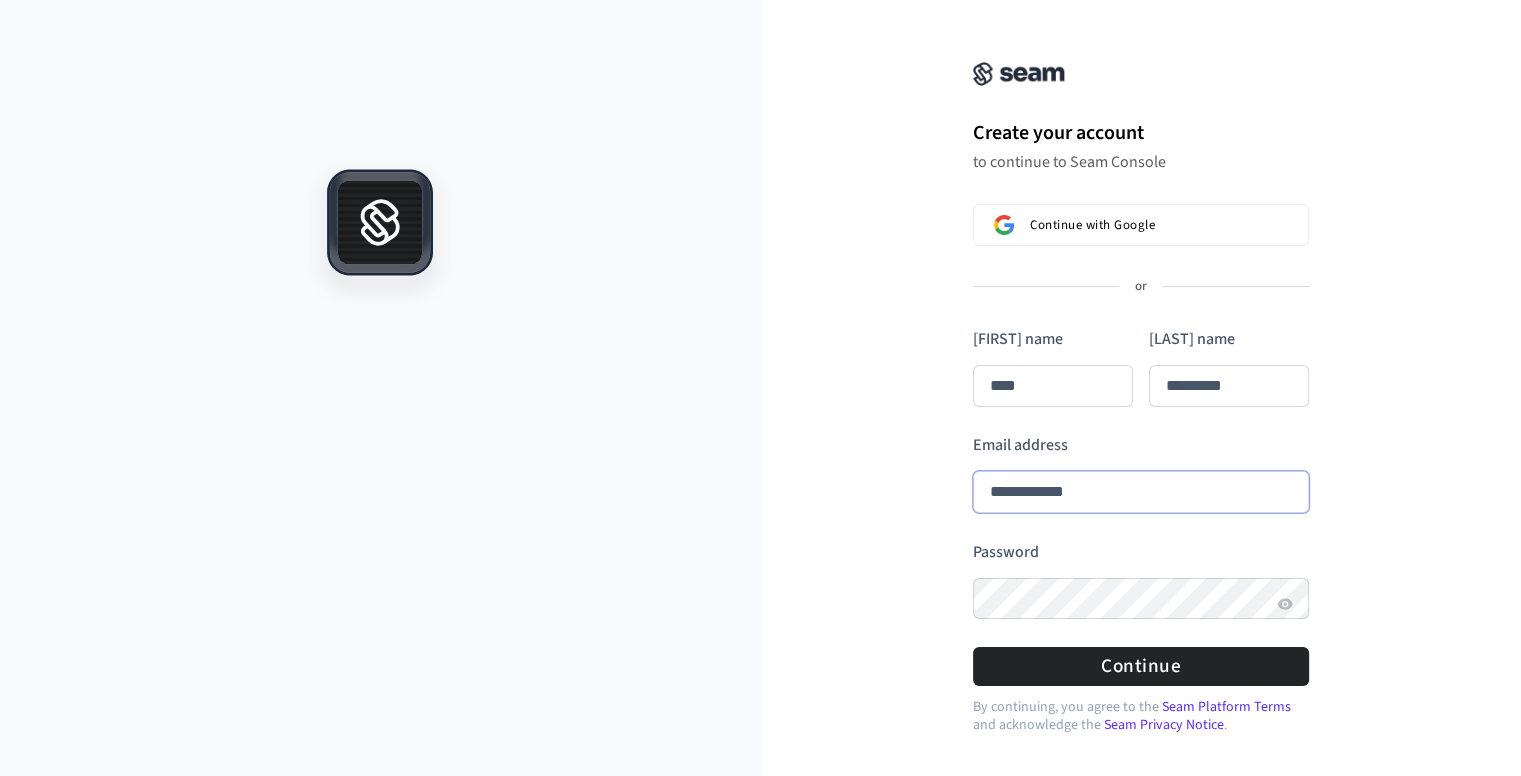 type on "****" 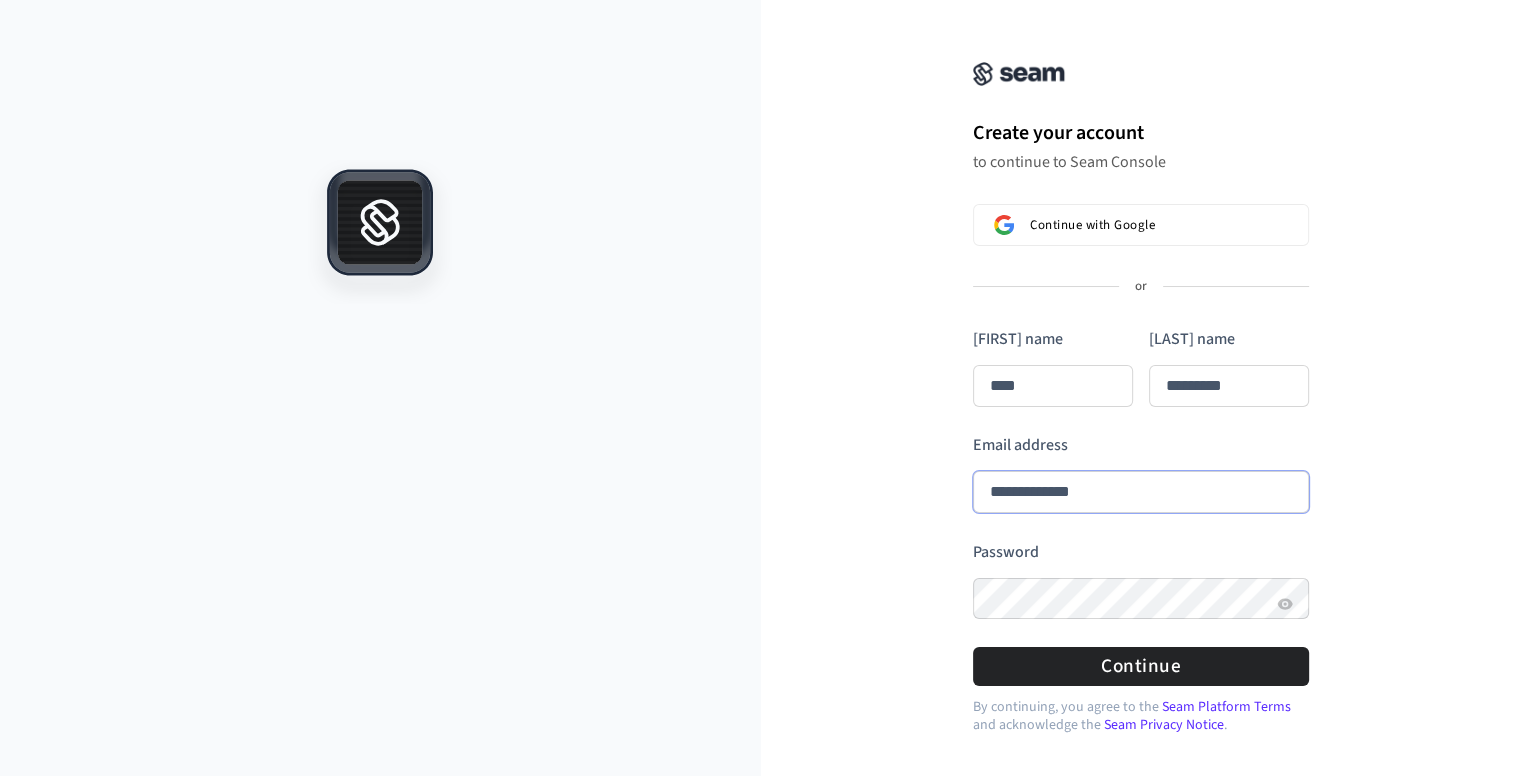 type on "****" 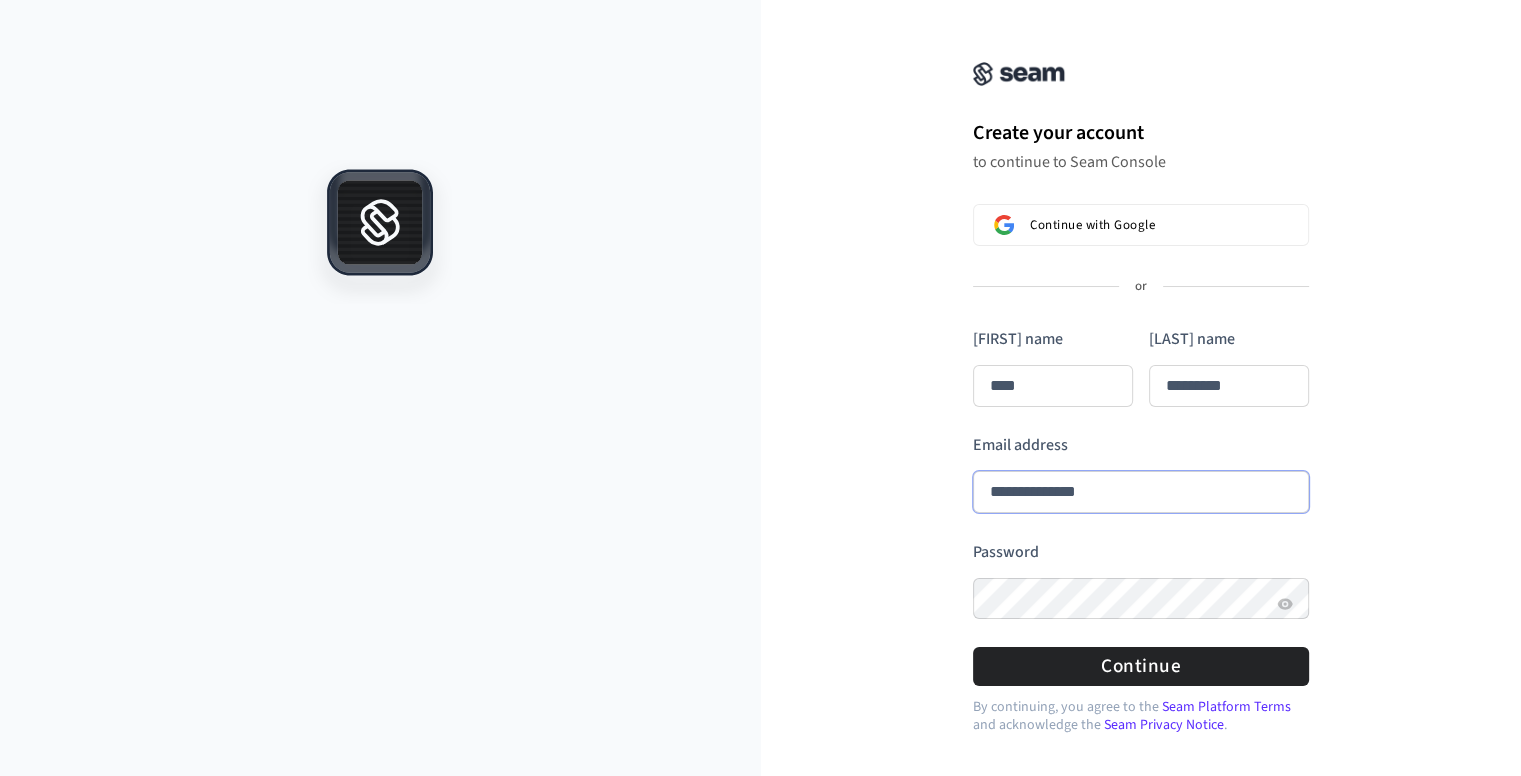 type on "****" 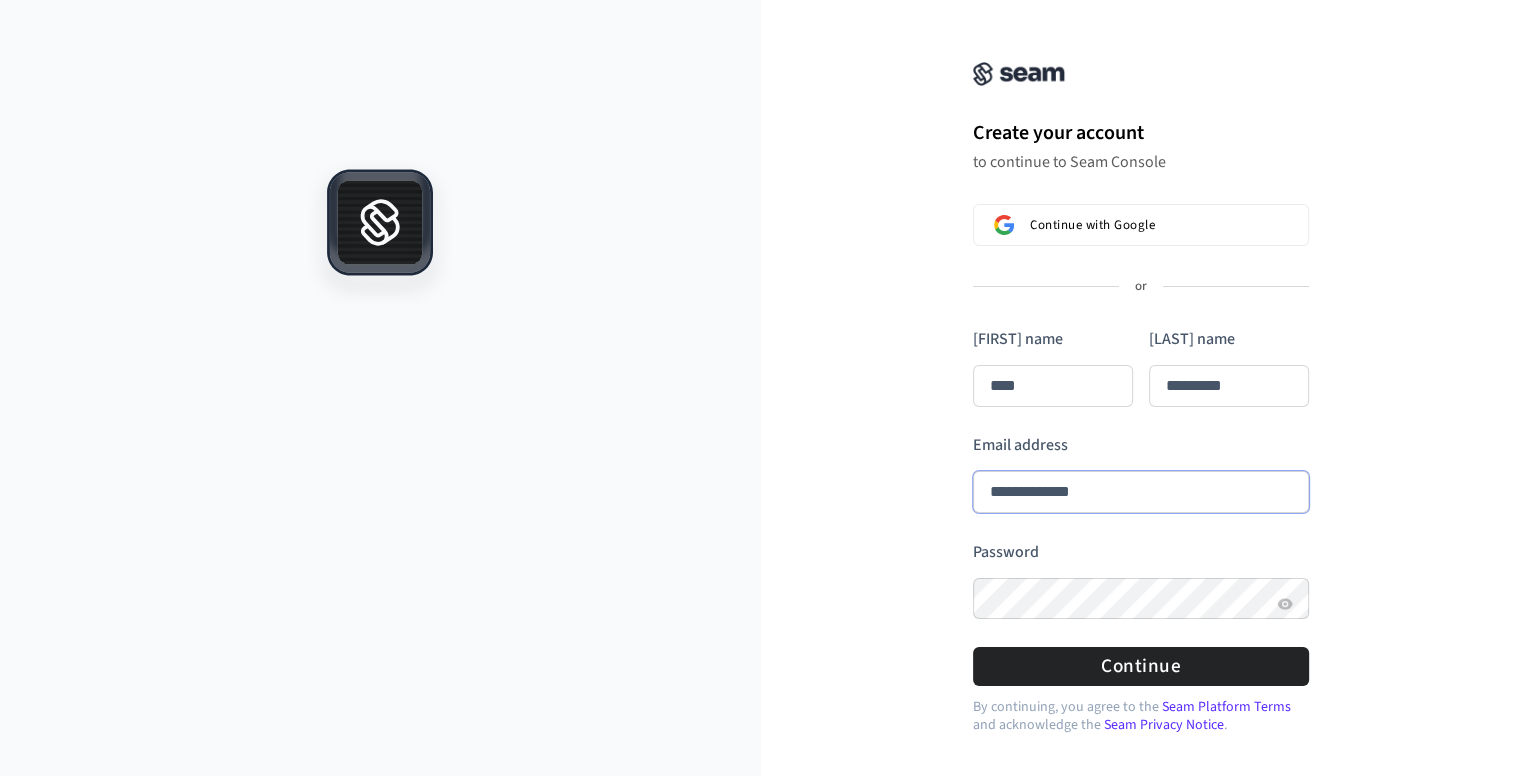 type on "****" 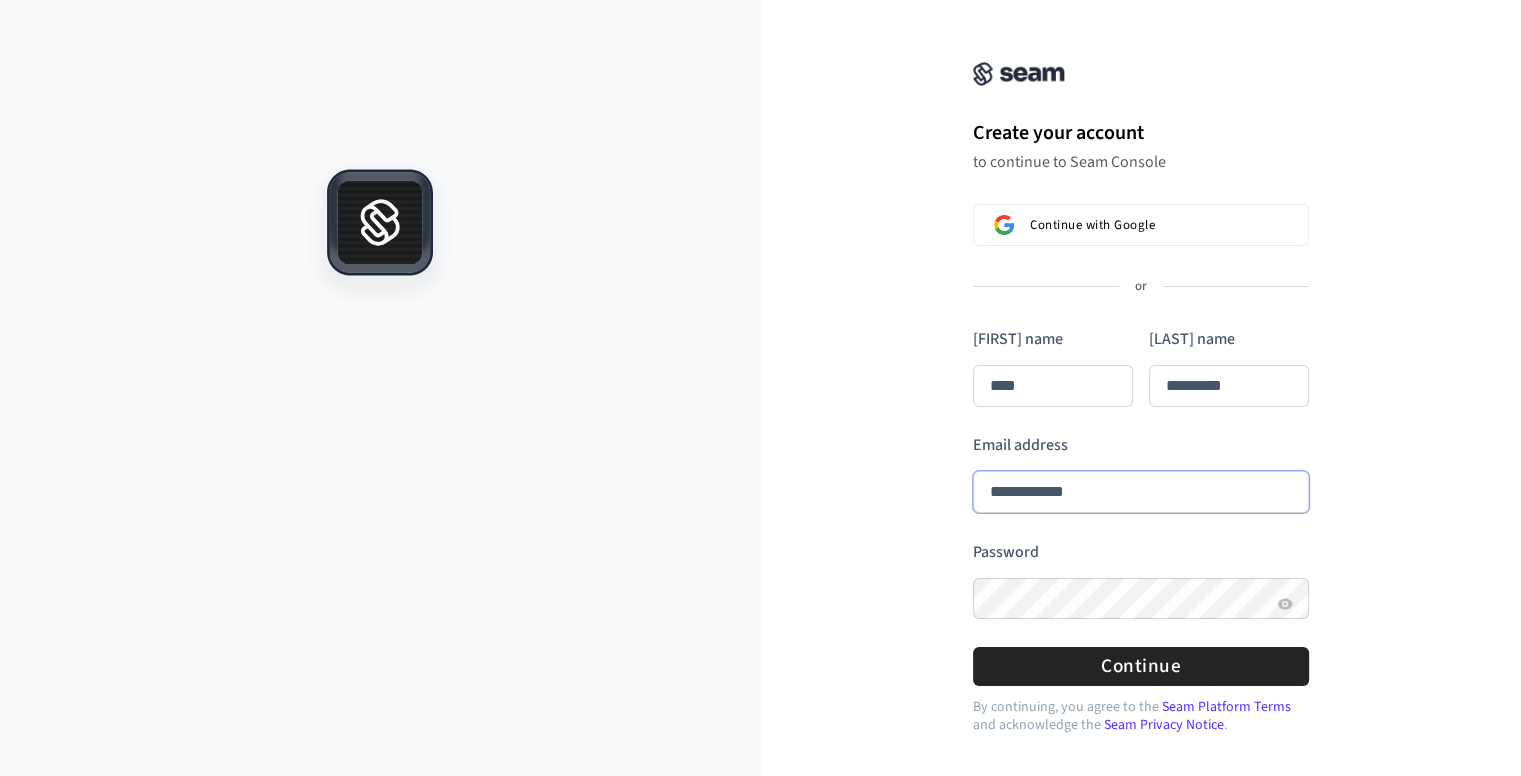 type on "****" 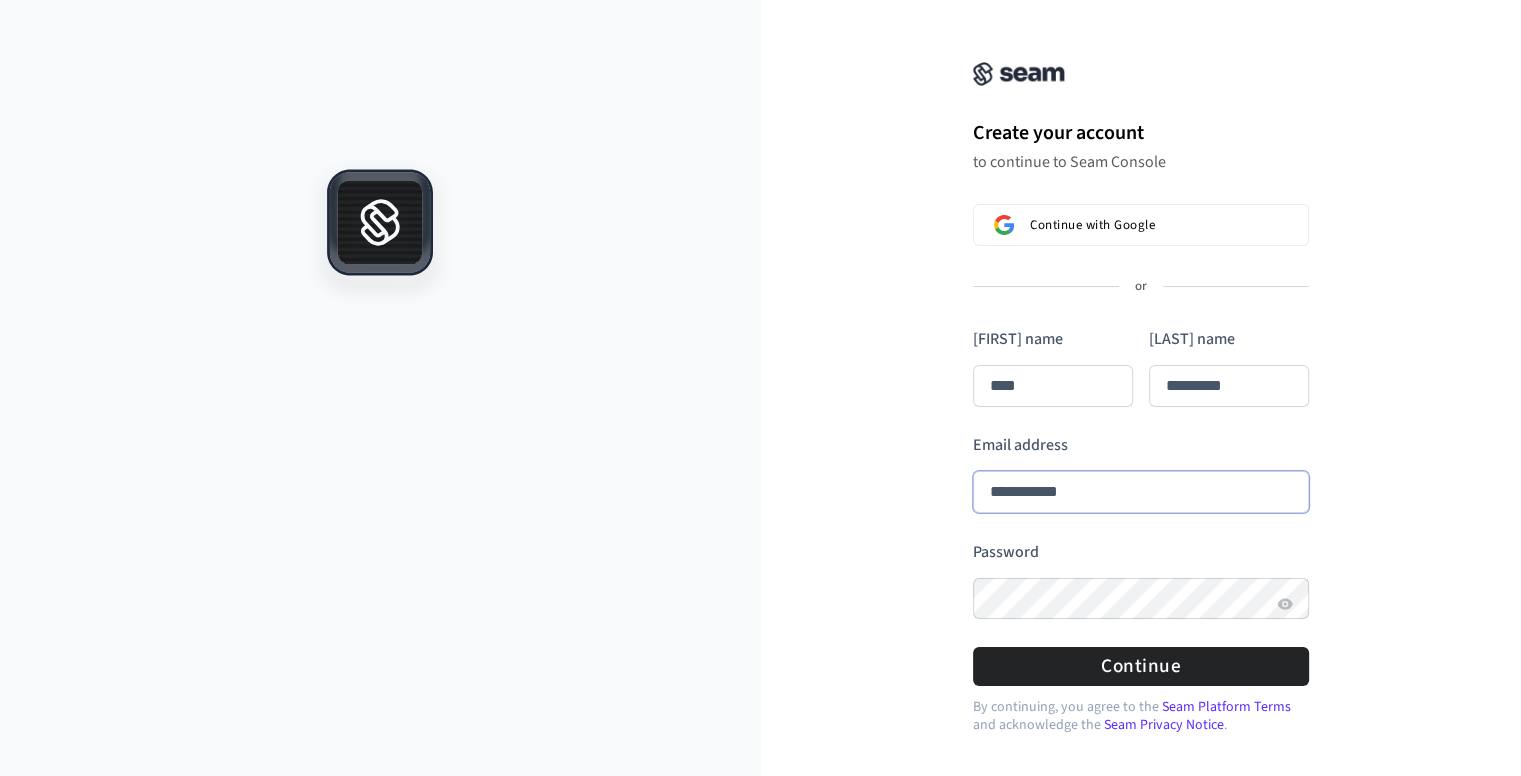type on "****" 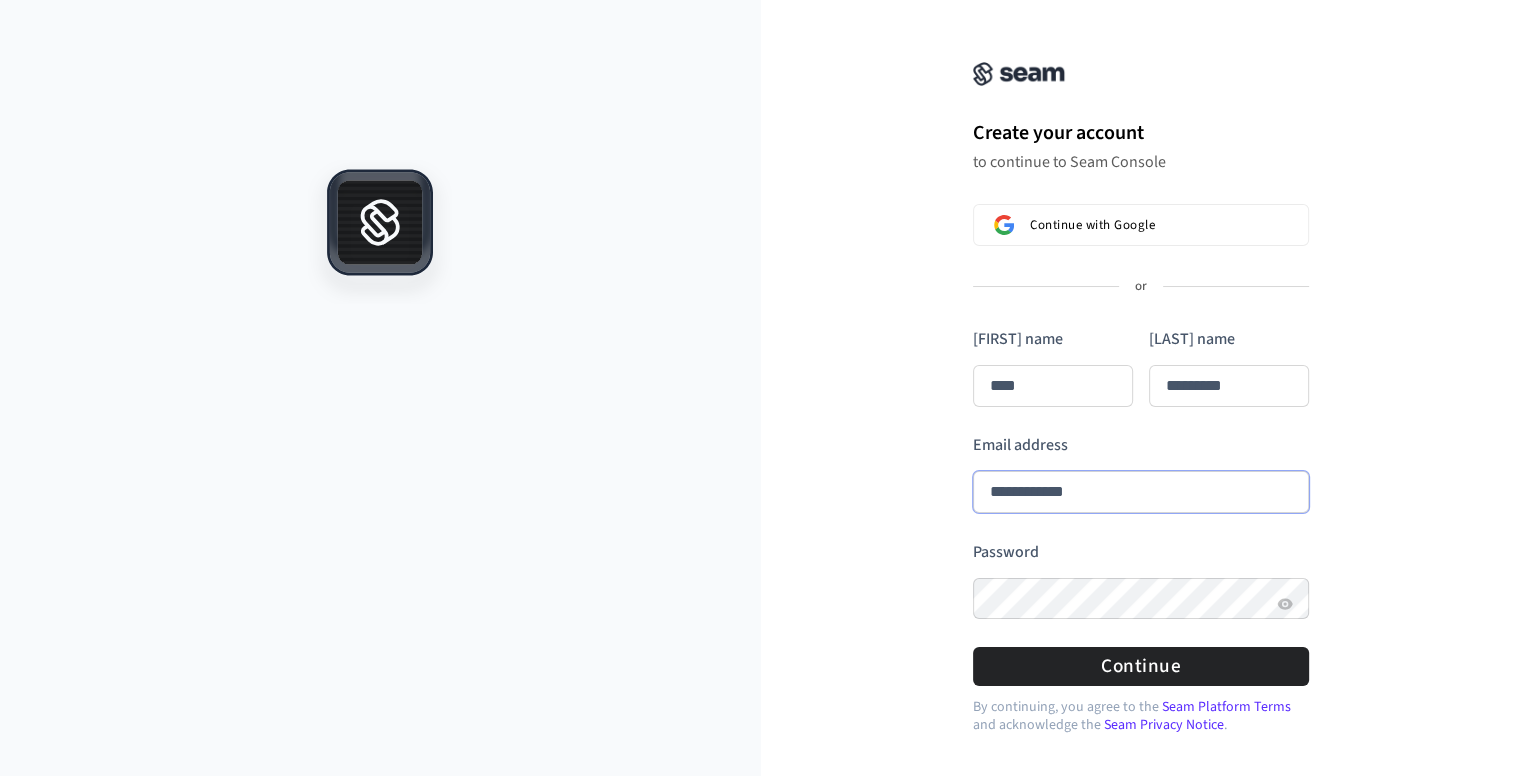 type on "****" 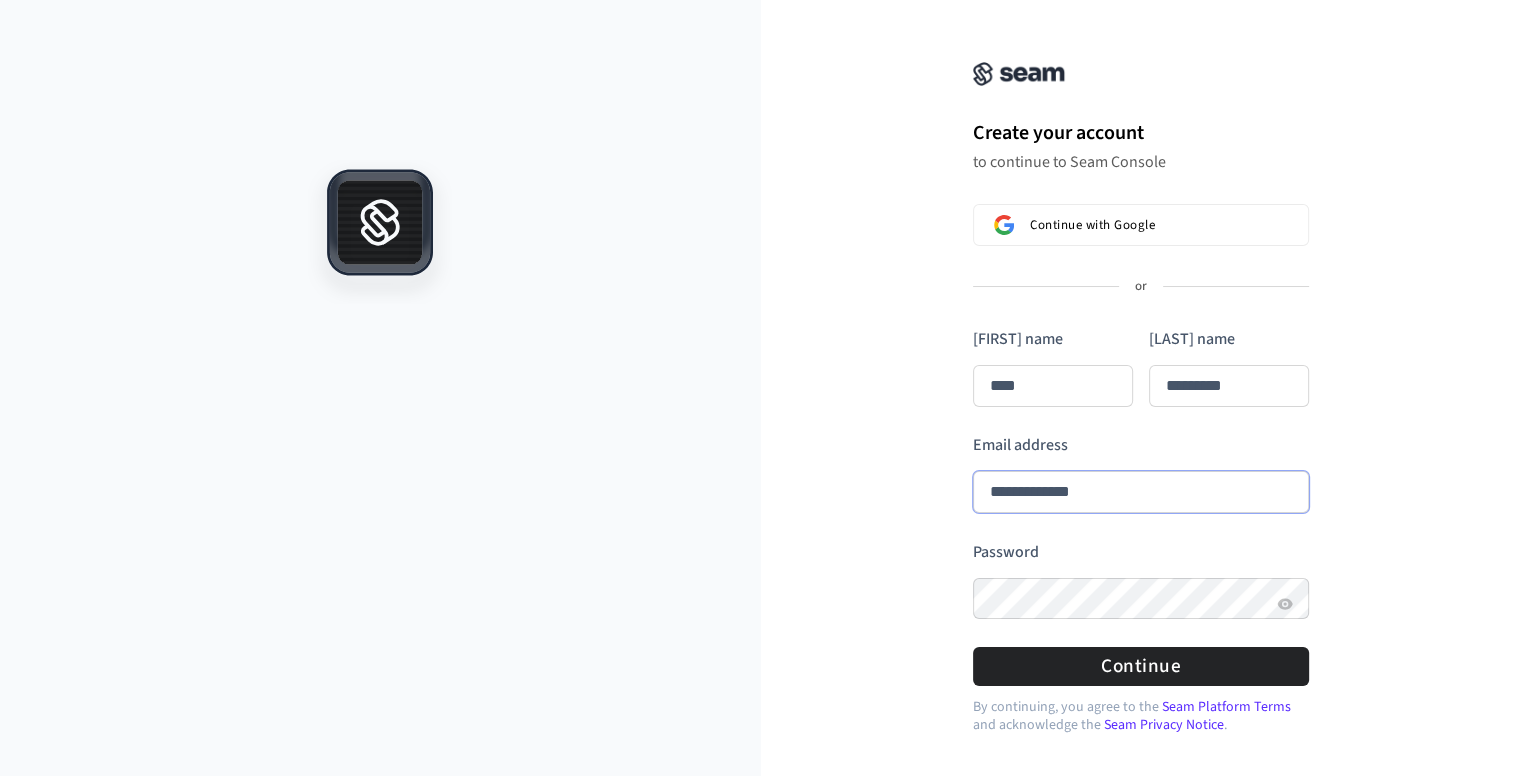 type on "****" 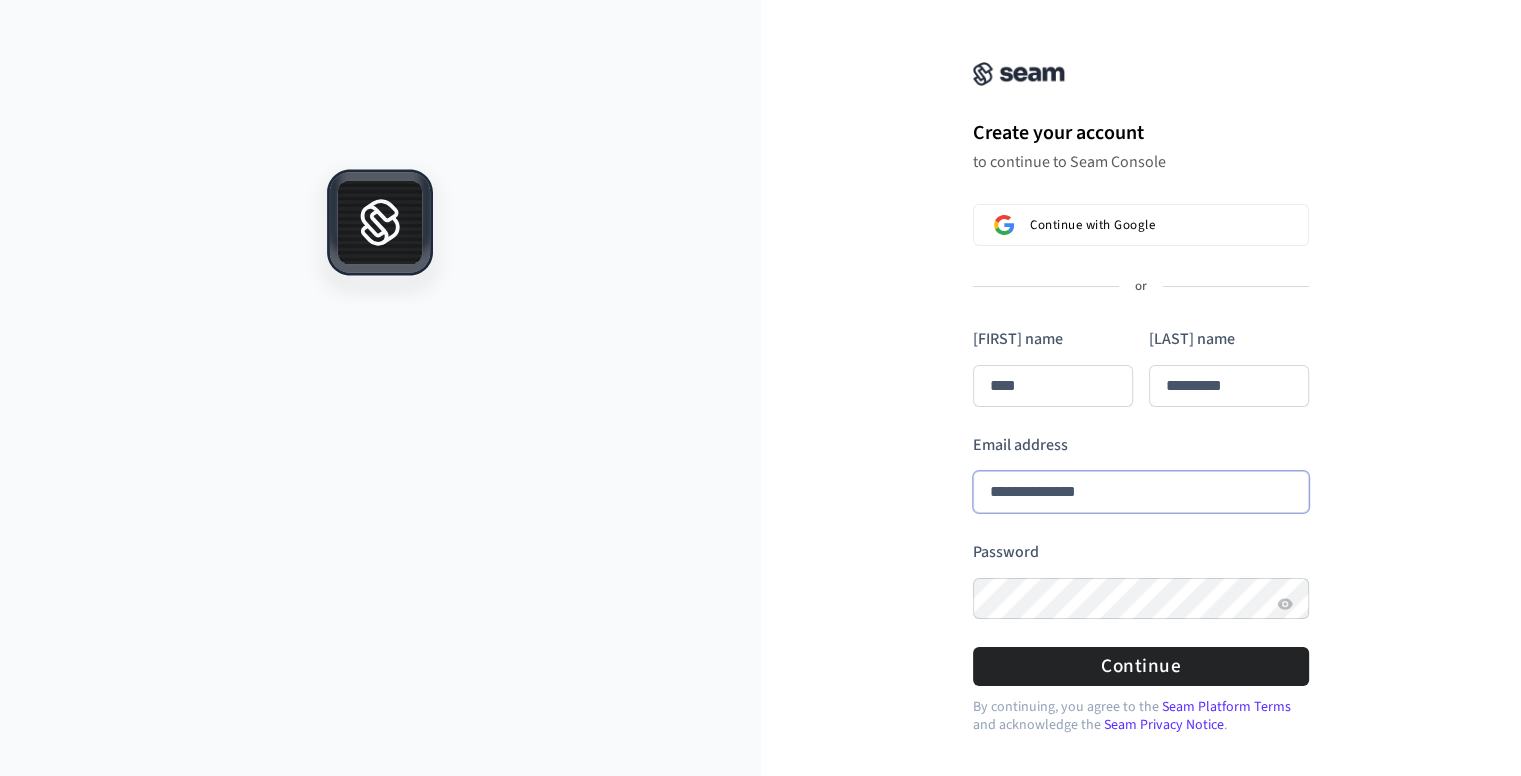 type on "**********" 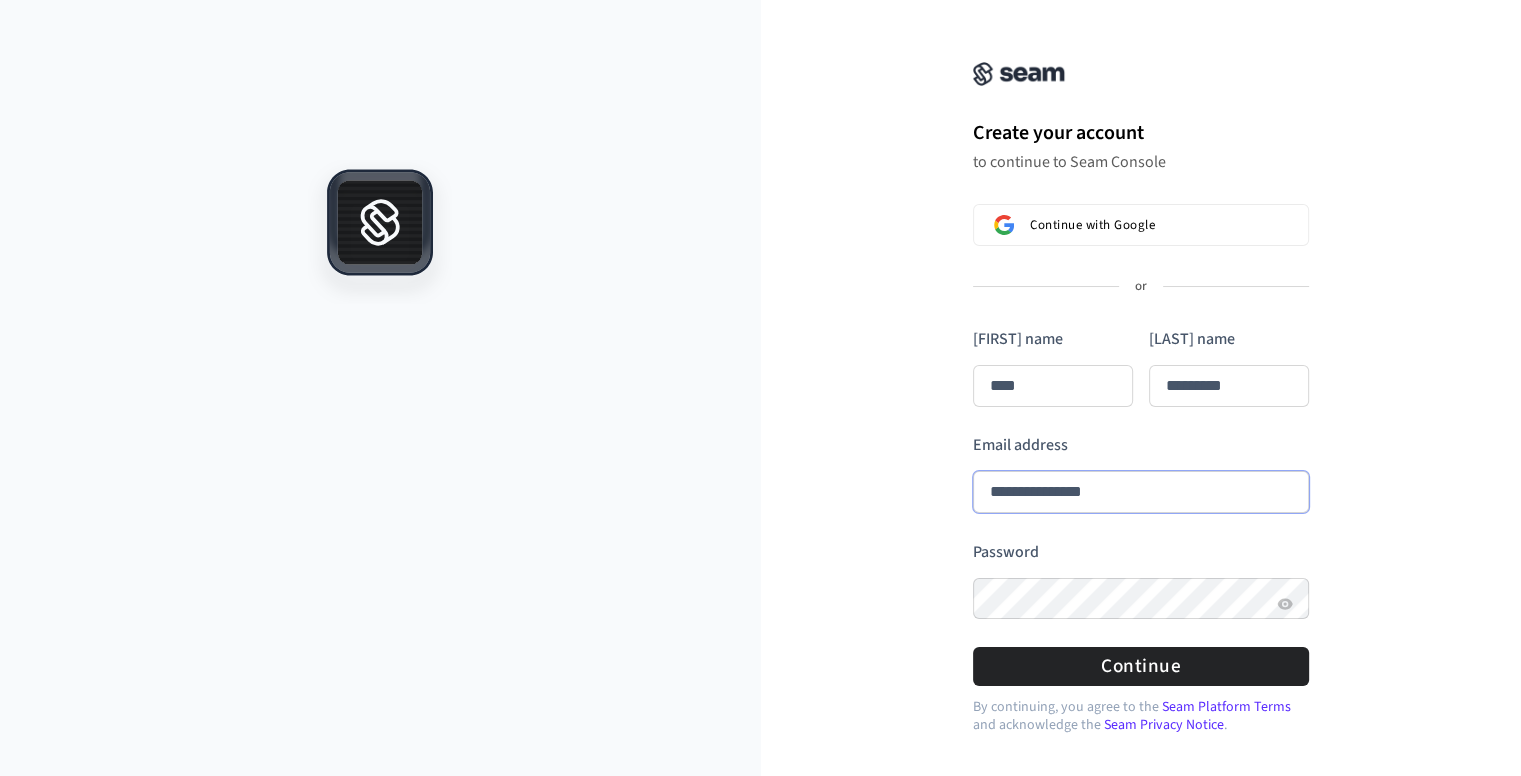 type on "****" 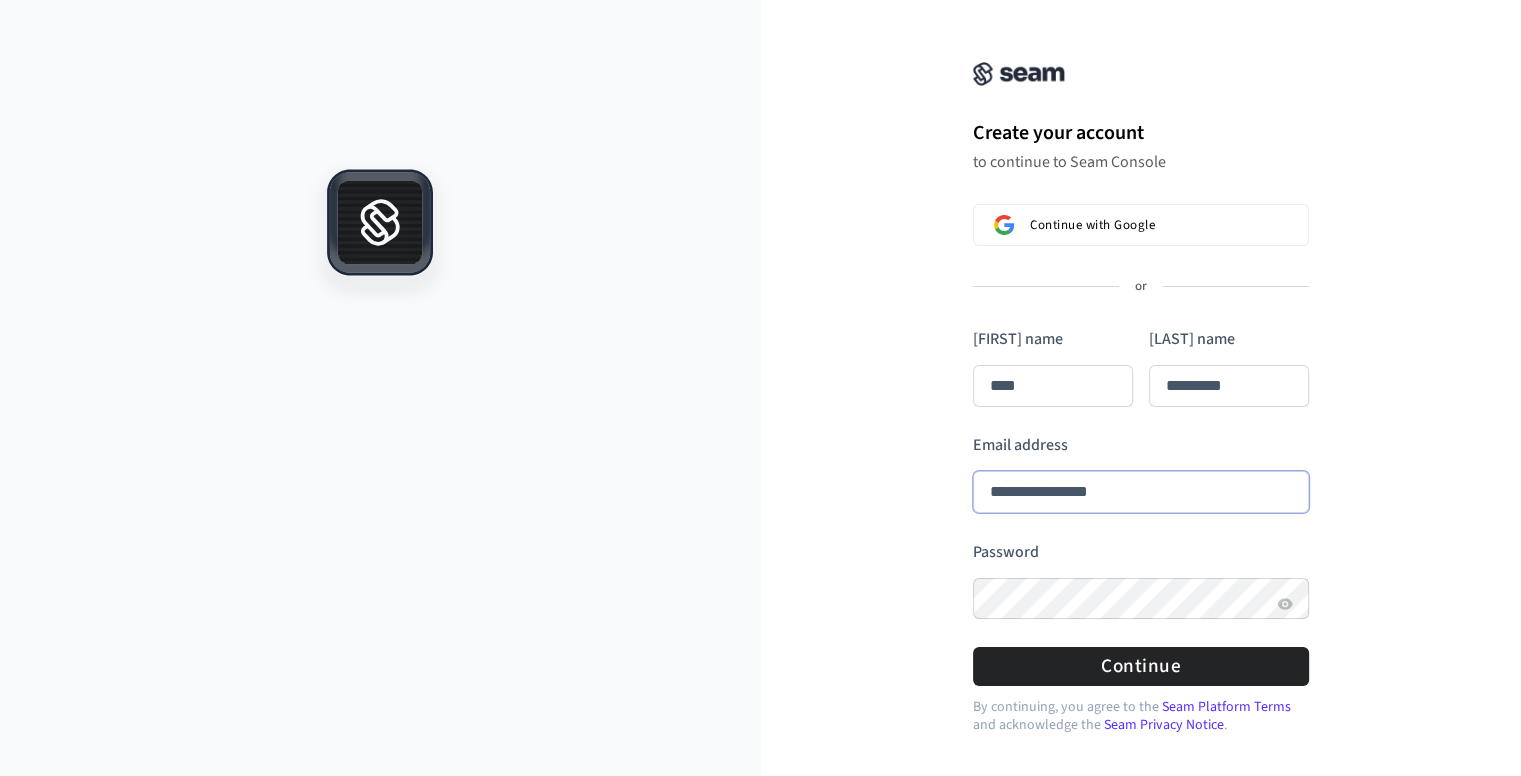 type on "**********" 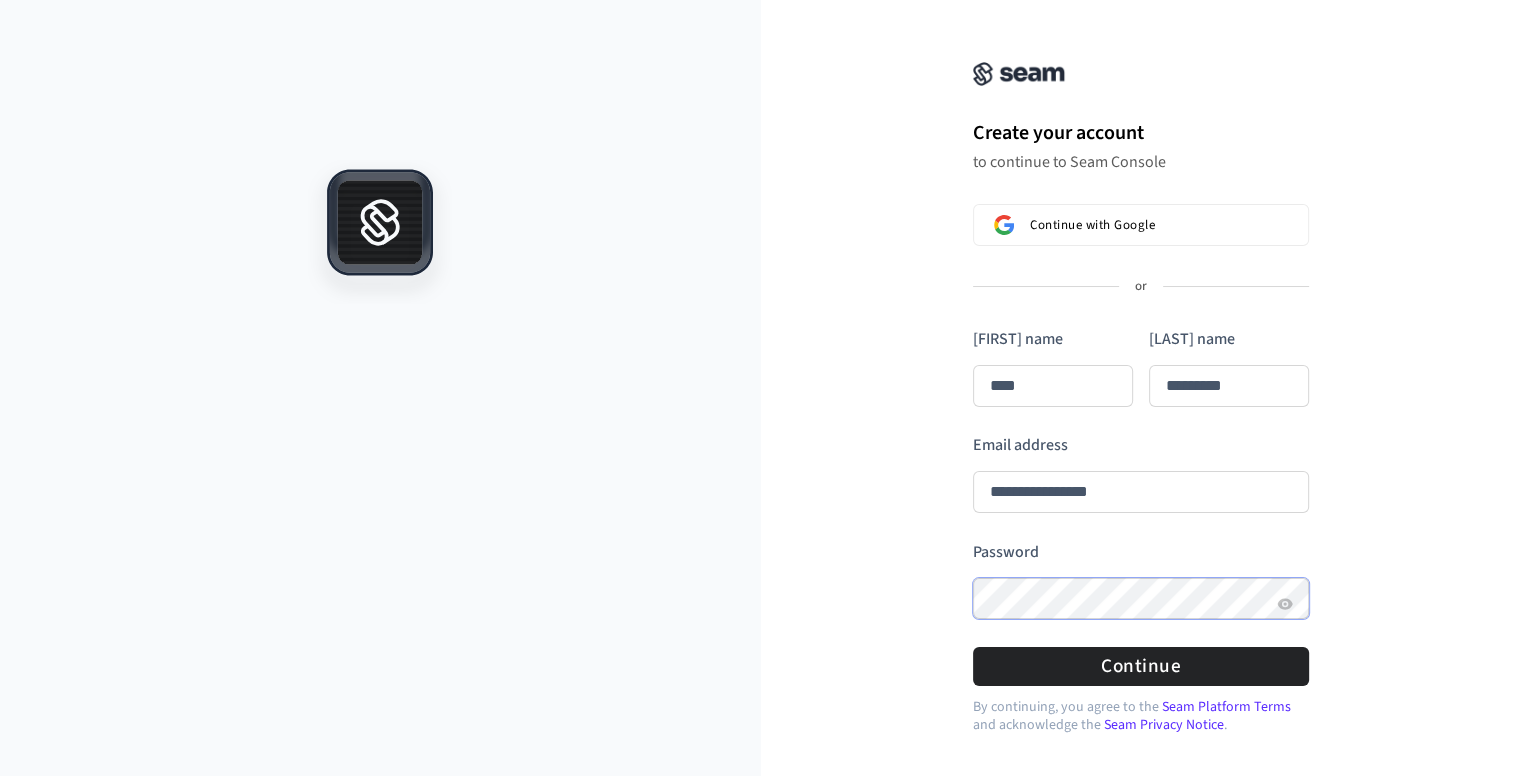 type on "****" 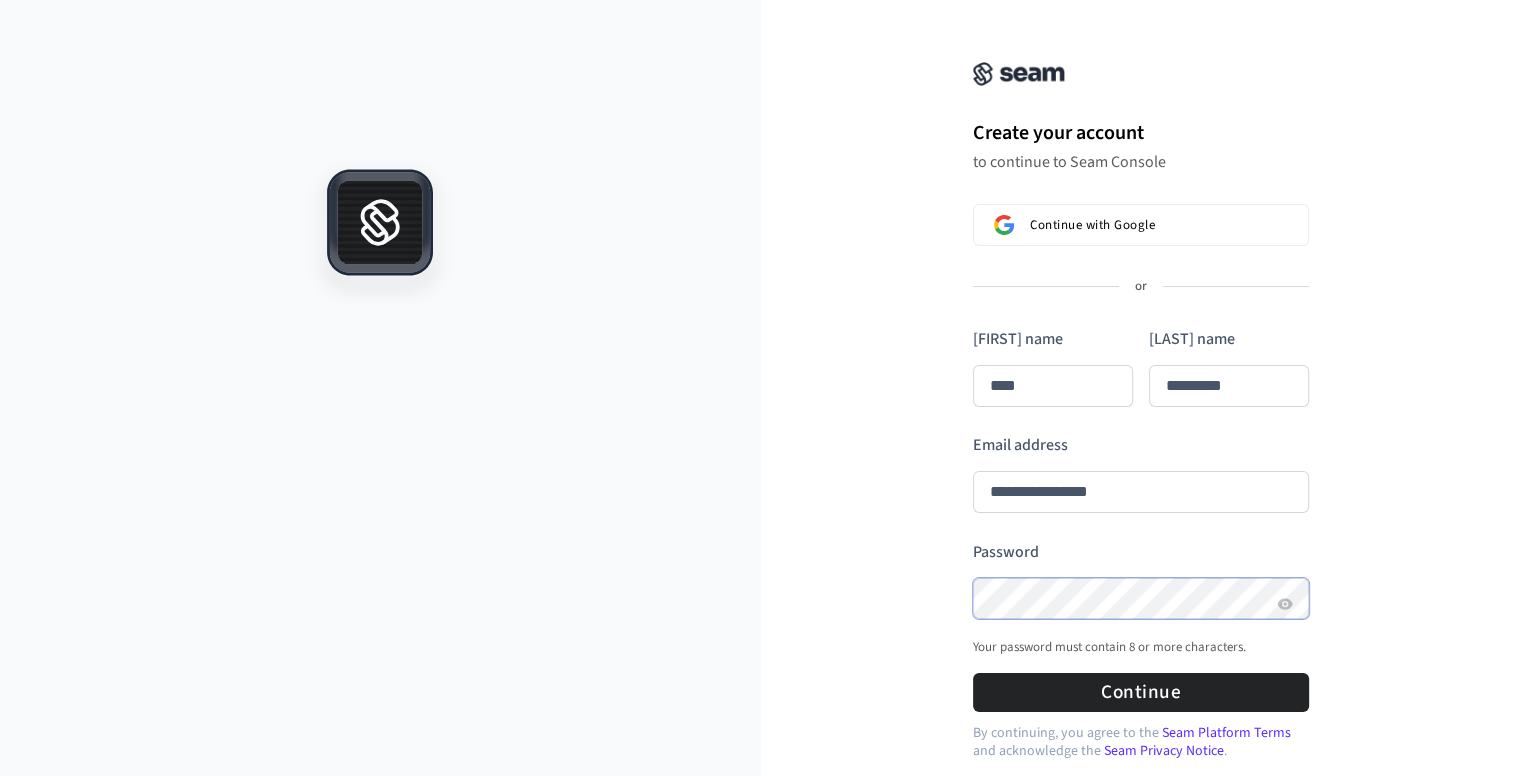 type on "****" 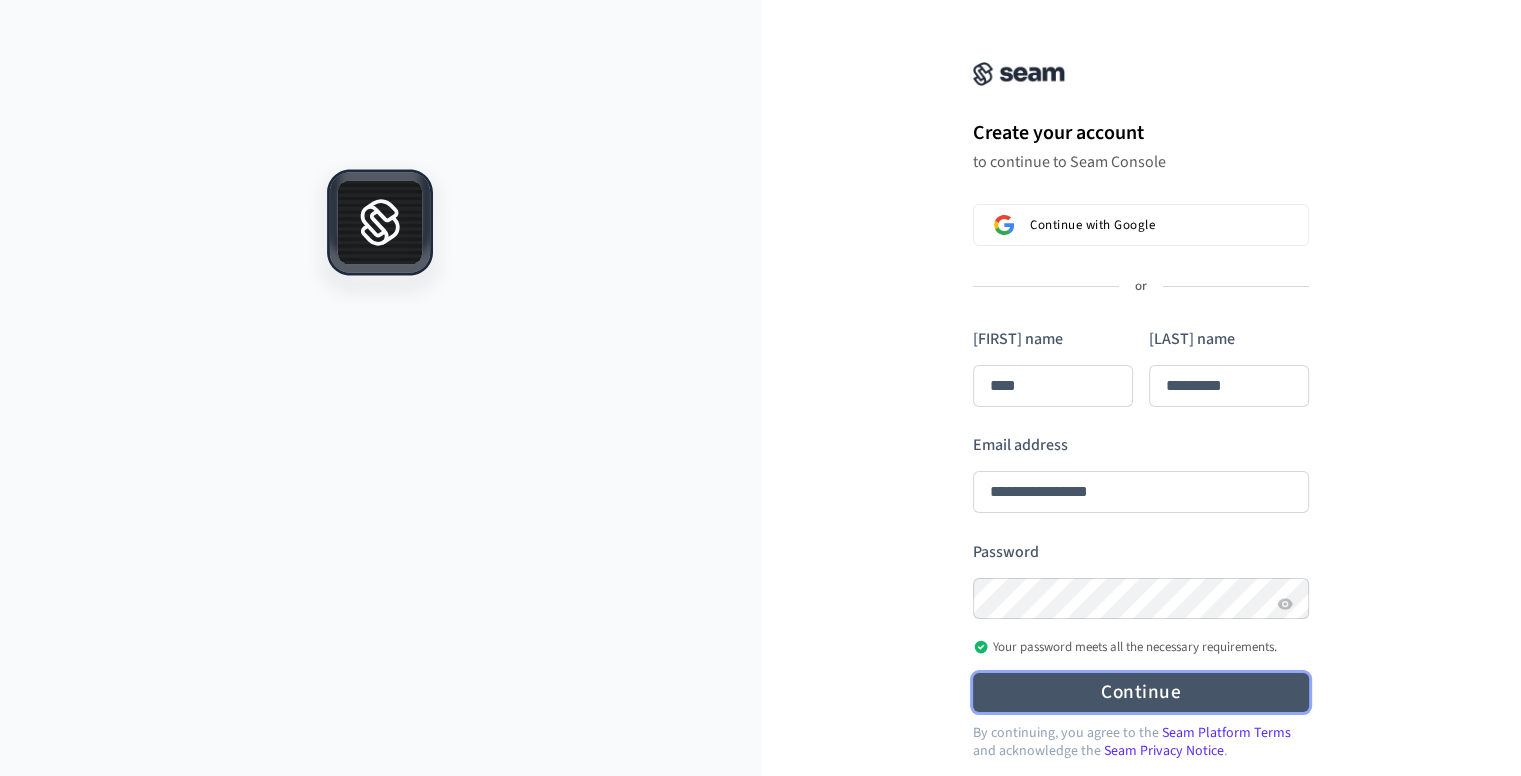 type on "****" 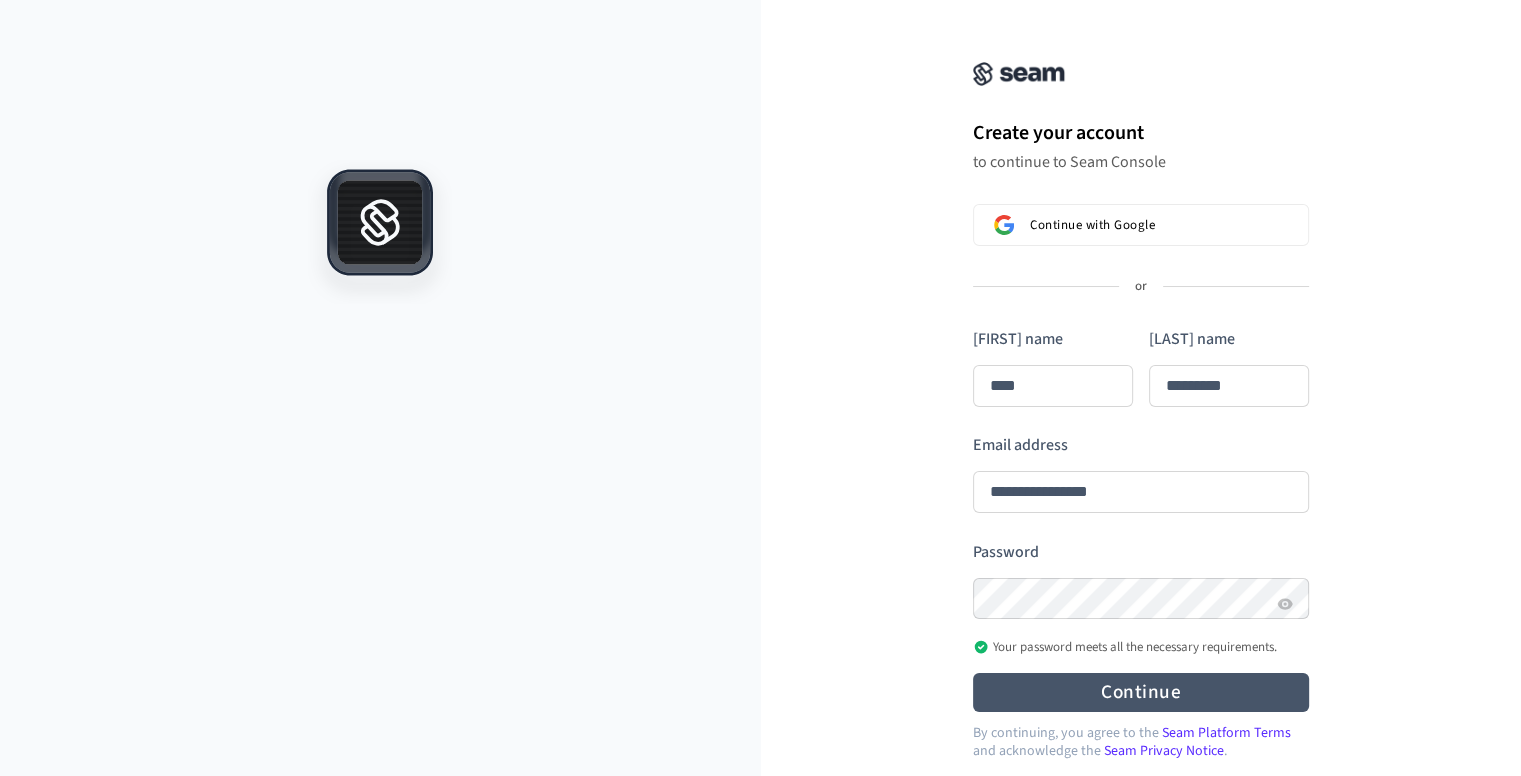 type on "****" 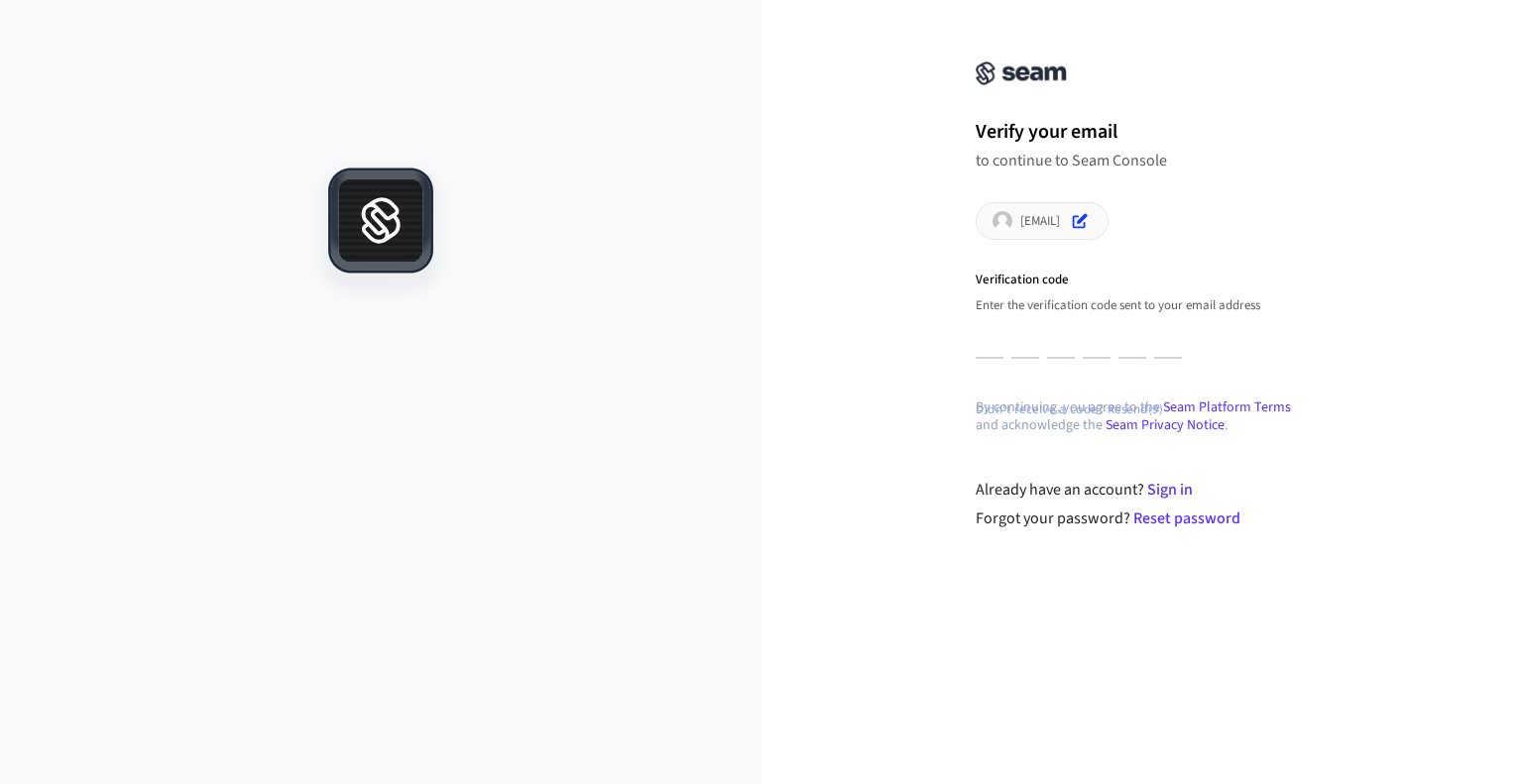 type on "*" 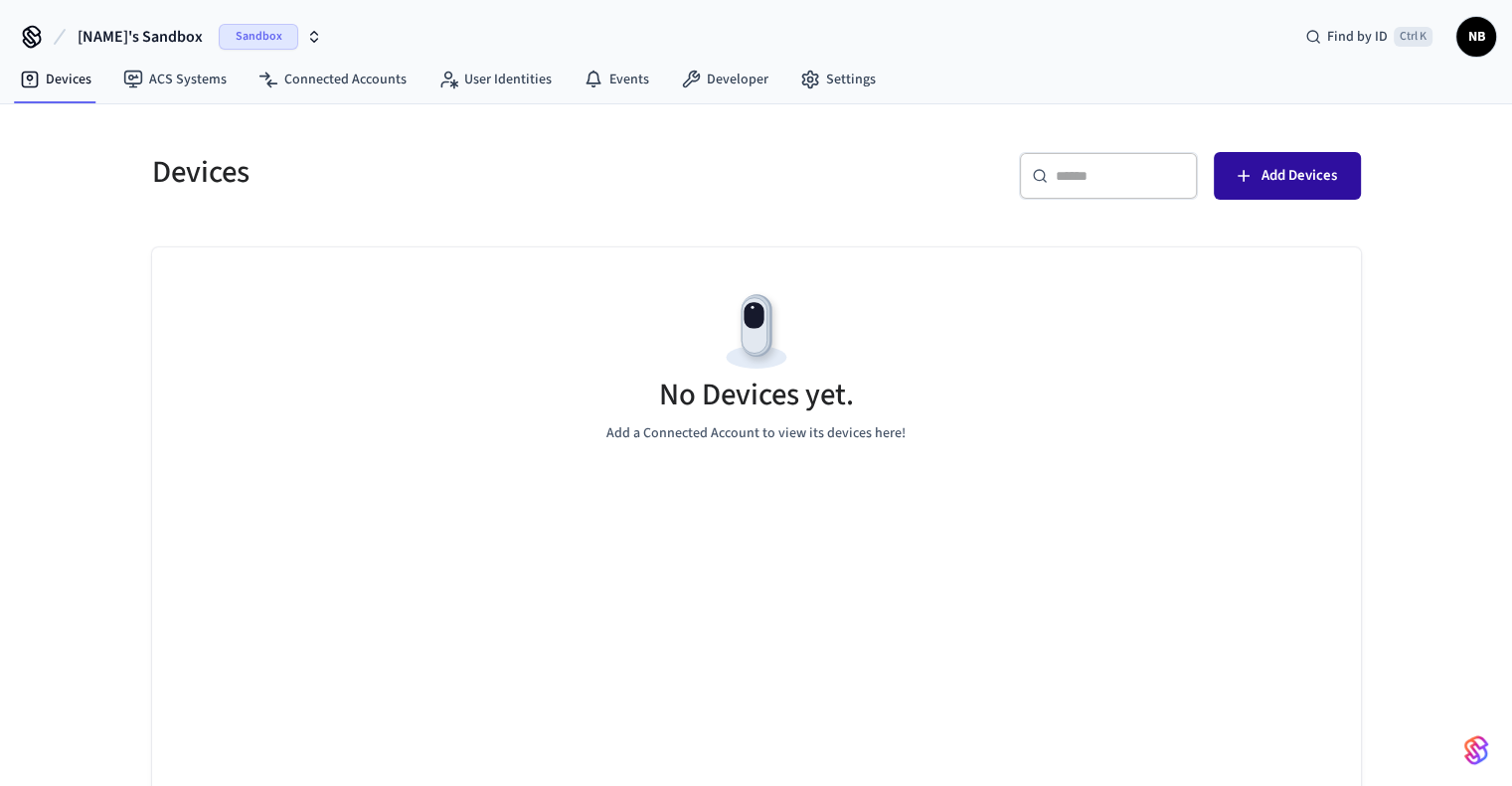 click on "Add Devices" at bounding box center (1299, 176) 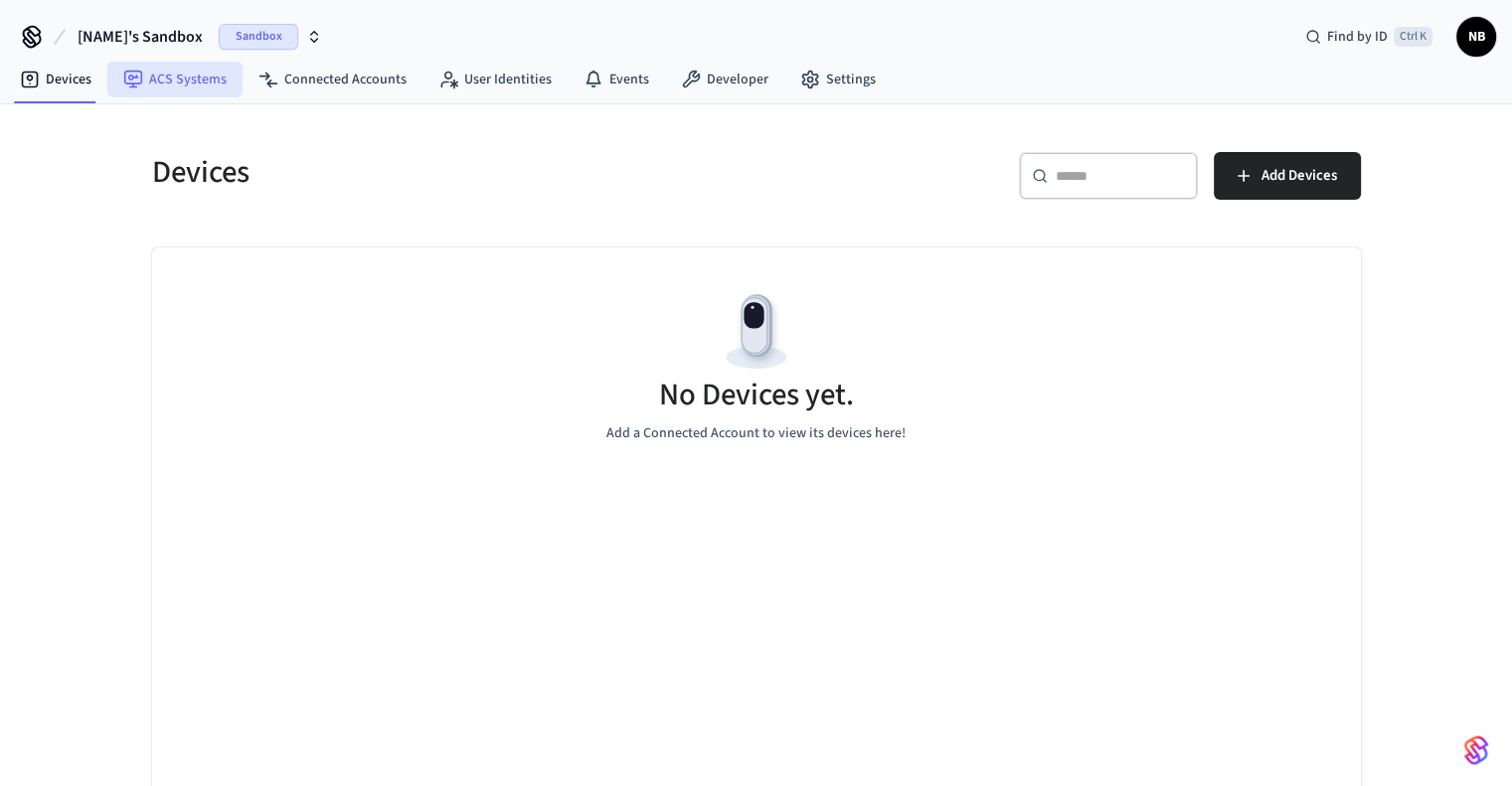 click on "ACS Systems" at bounding box center [175, 79] 